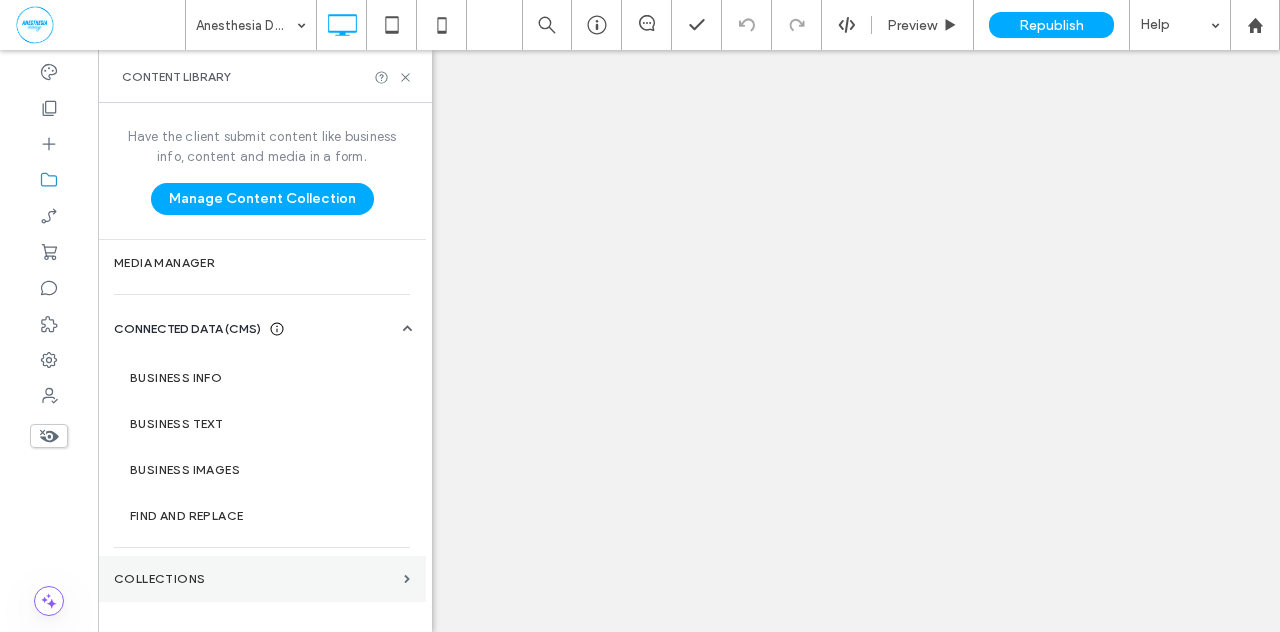 click on "Collections" at bounding box center (255, 579) 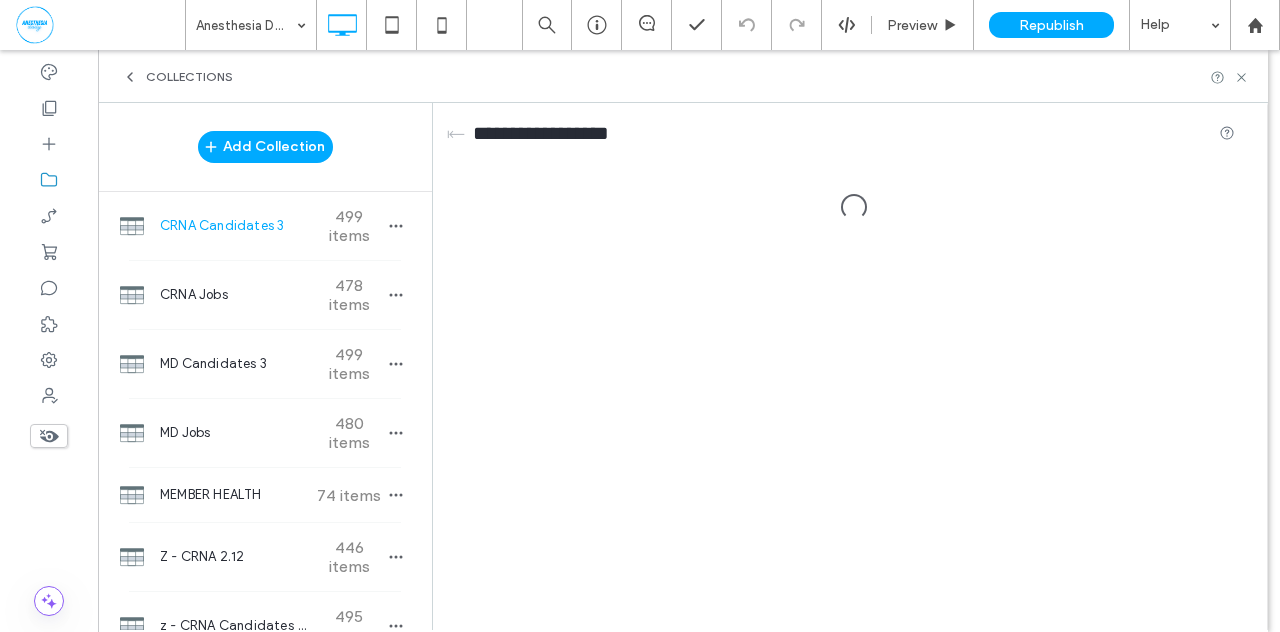 scroll, scrollTop: 0, scrollLeft: 0, axis: both 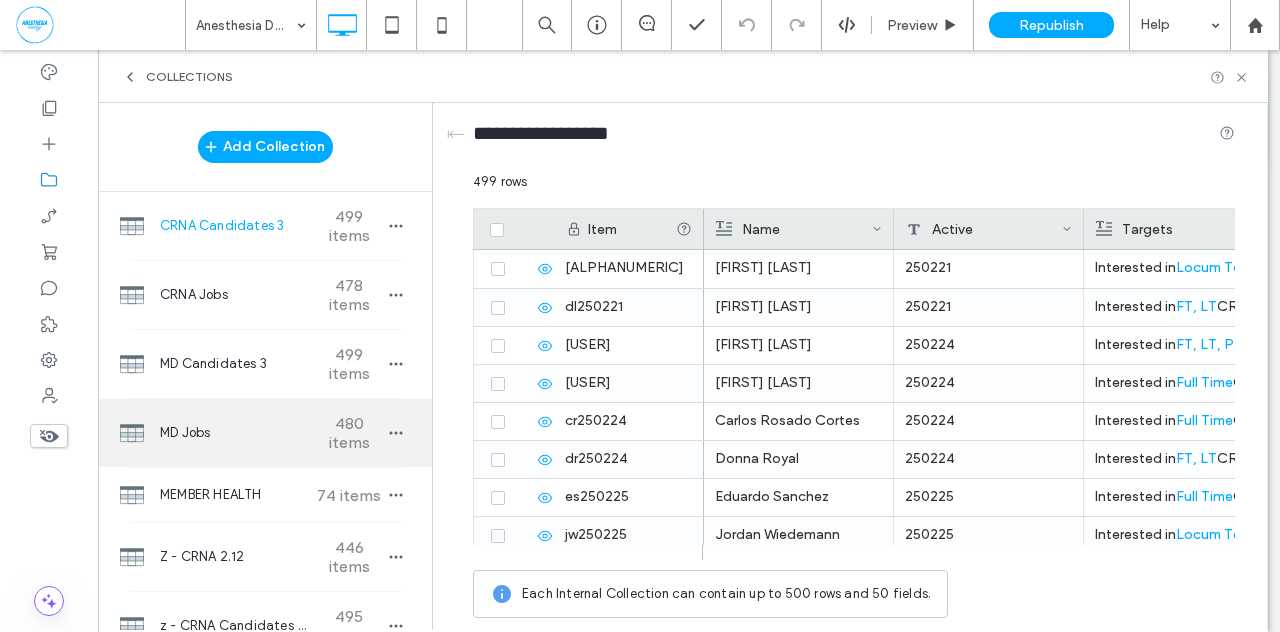 click on "480 items" at bounding box center [349, 433] 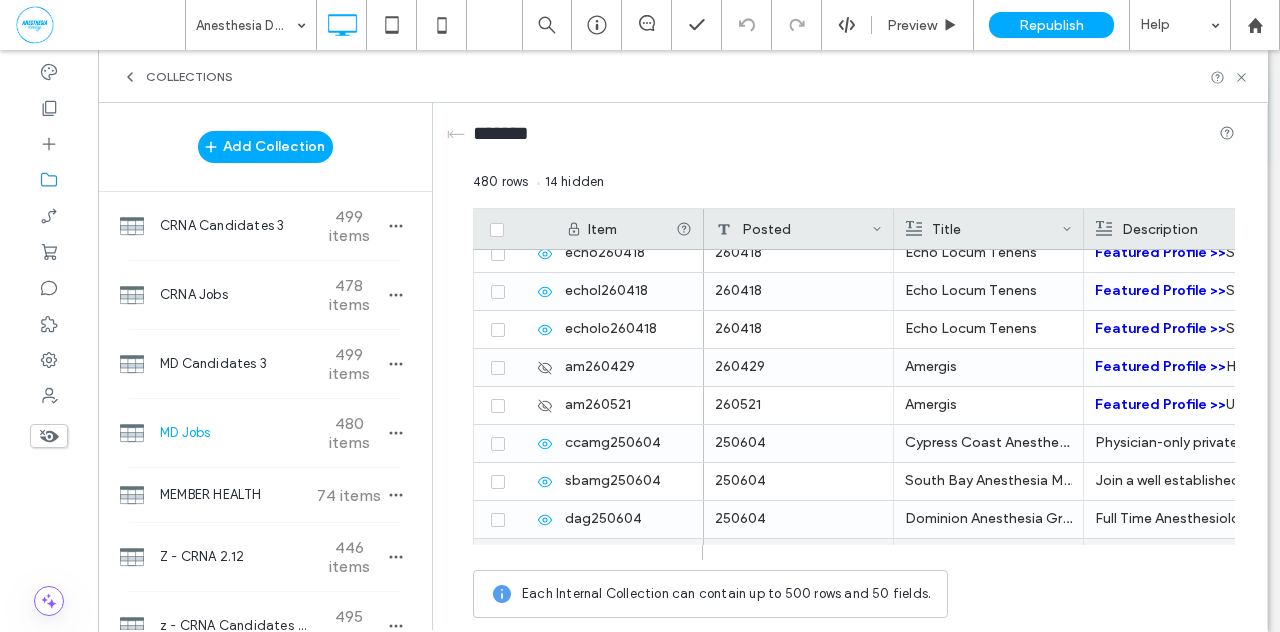 scroll, scrollTop: 1058, scrollLeft: 0, axis: vertical 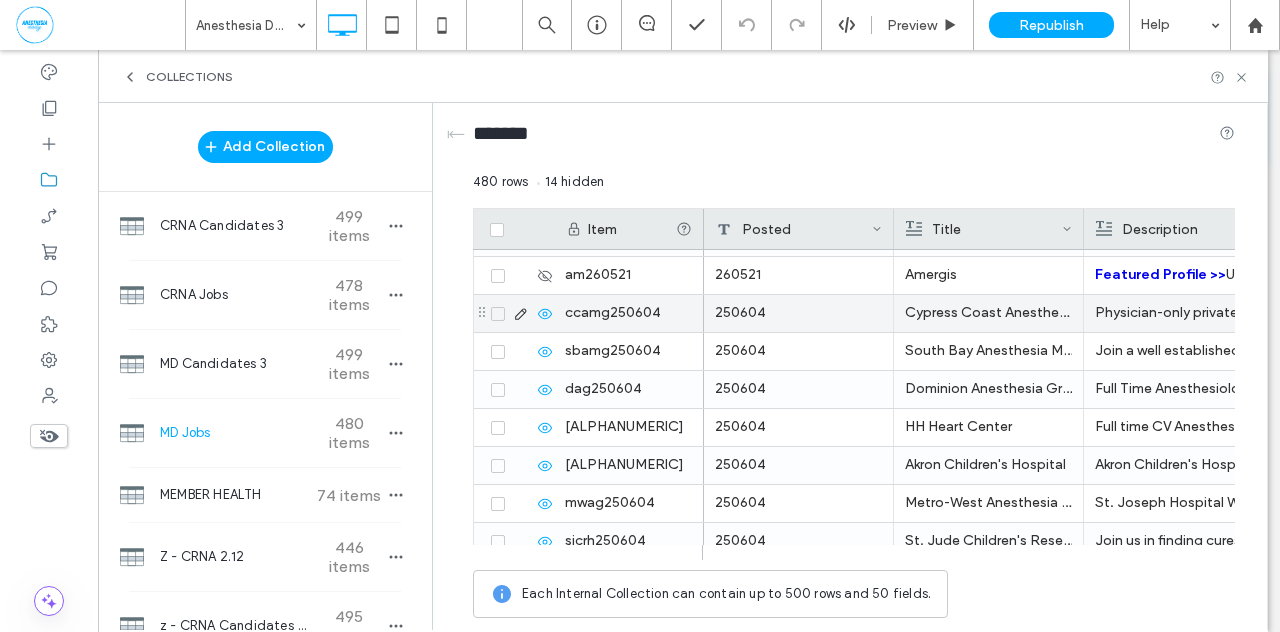 click at bounding box center (498, 314) 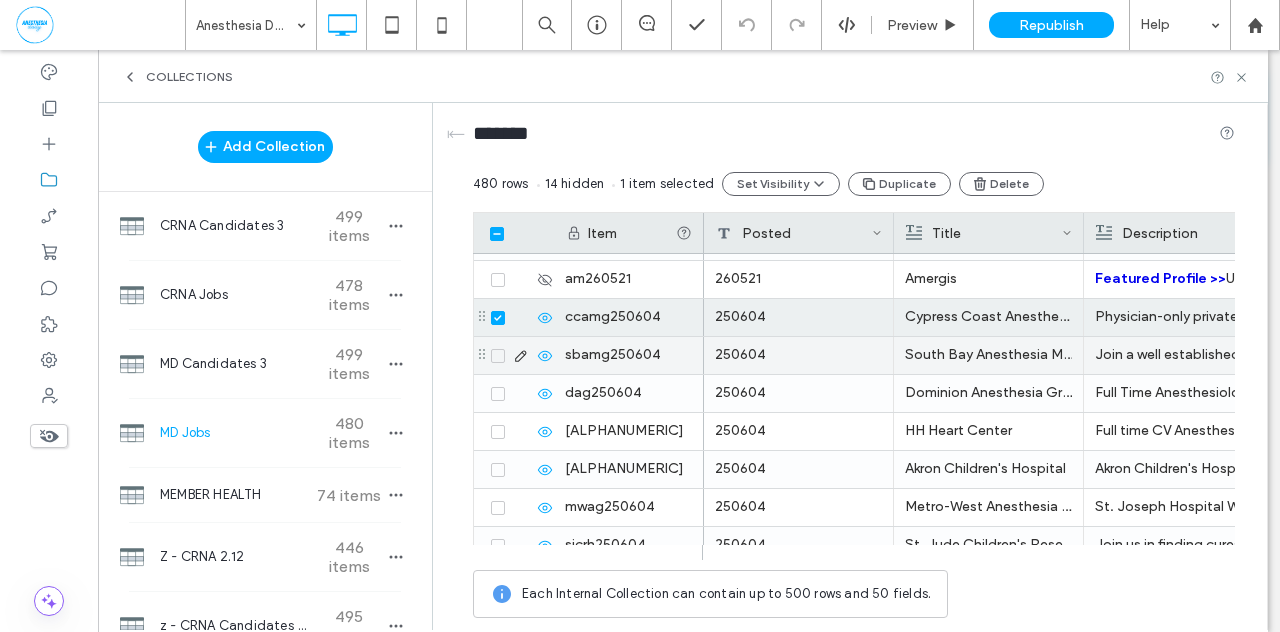 click at bounding box center (498, 356) 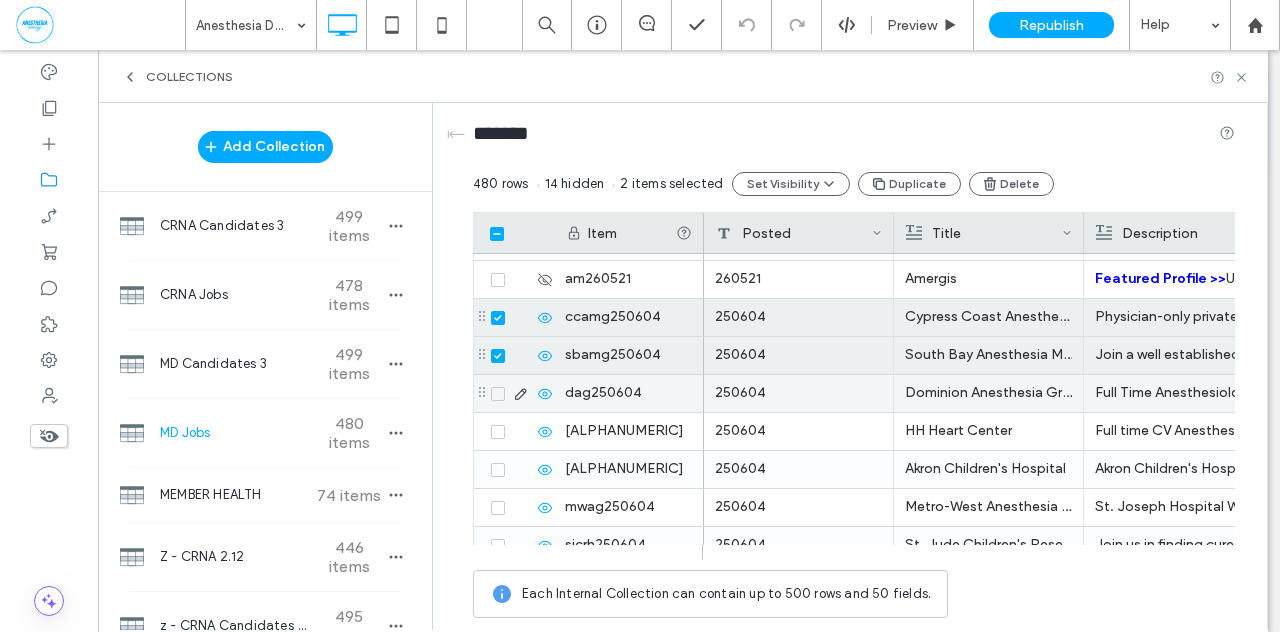 click 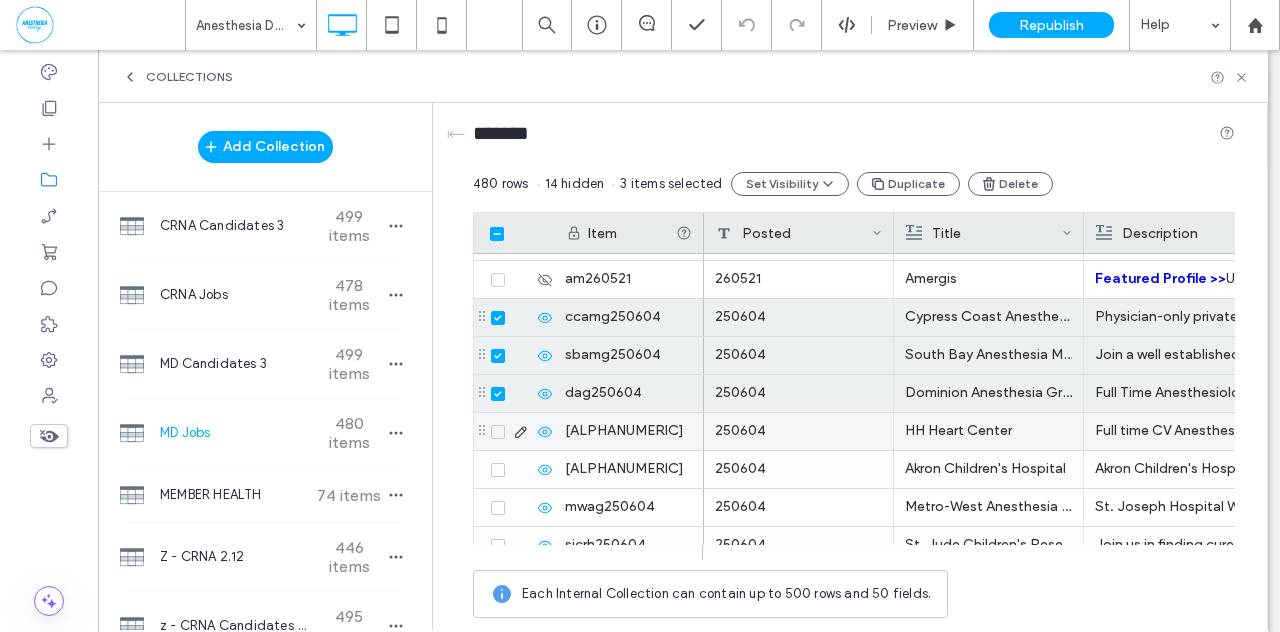 click at bounding box center [498, 432] 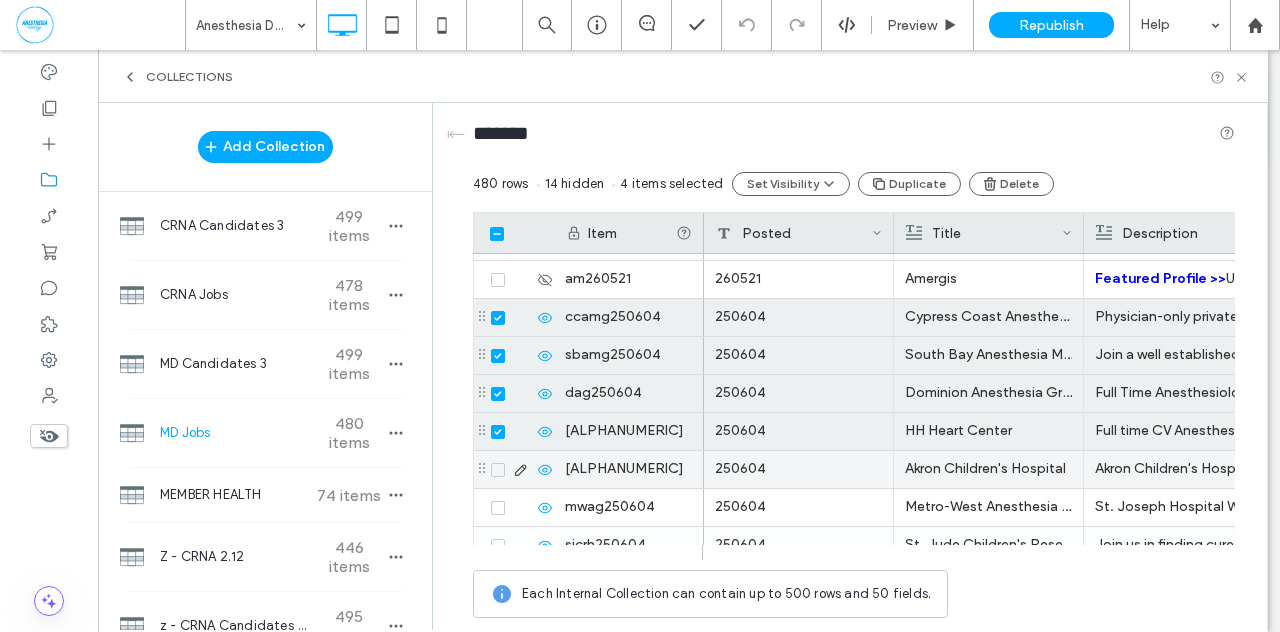 click at bounding box center (498, 470) 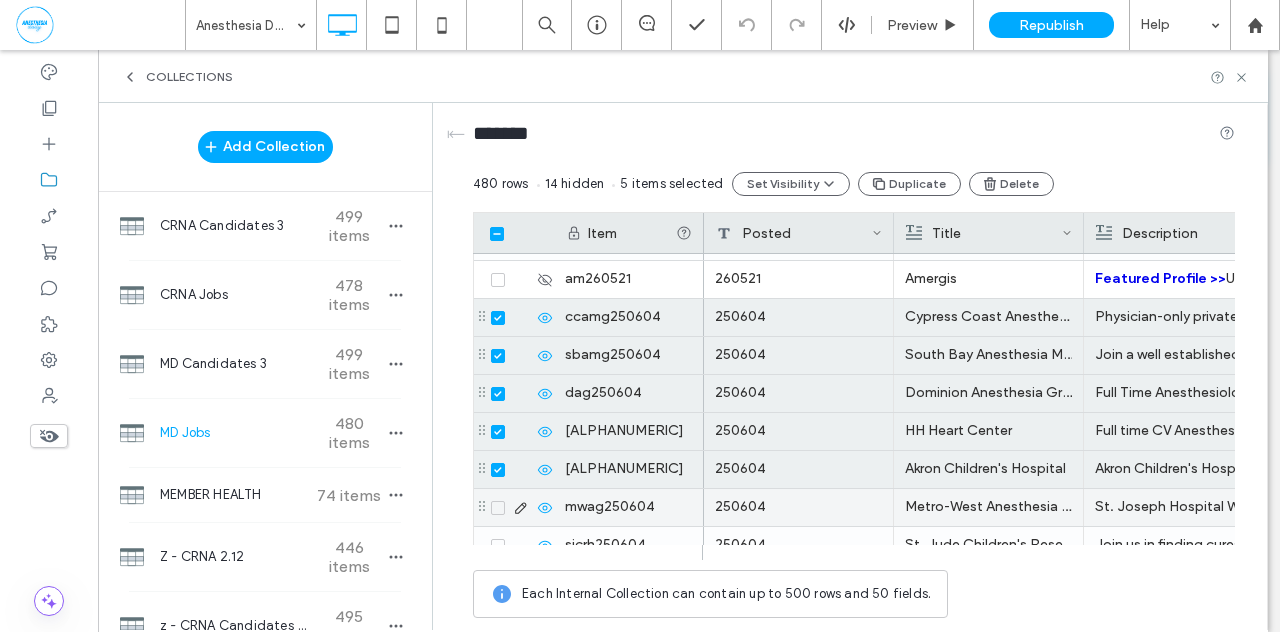 click 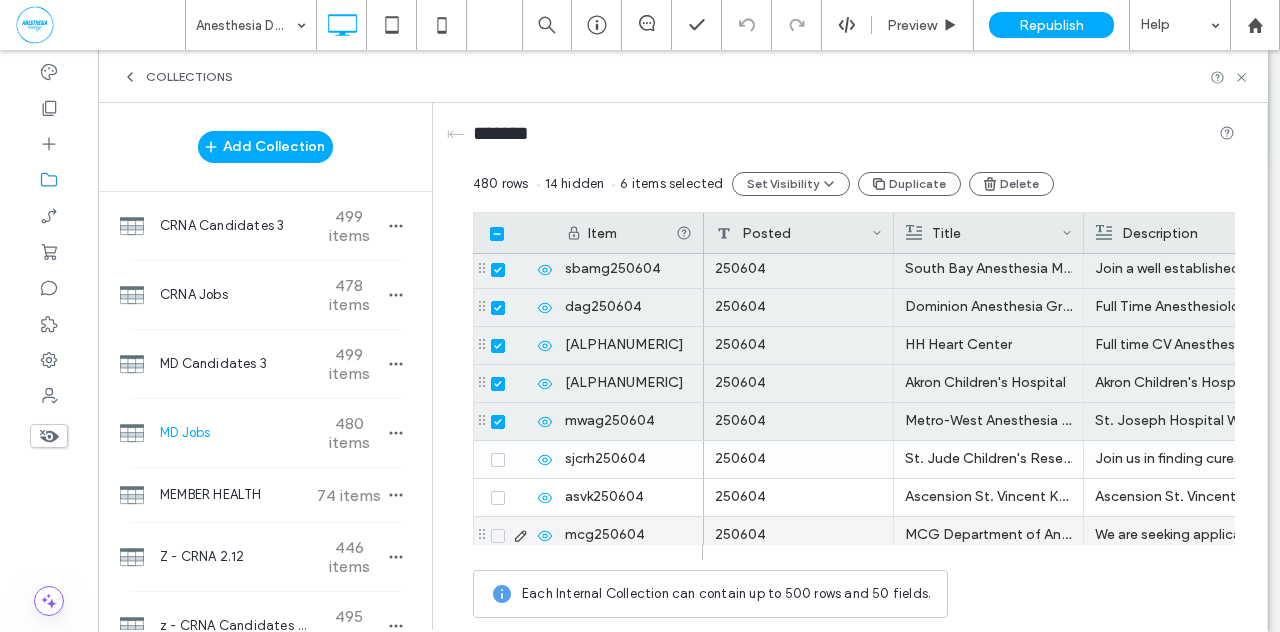 scroll, scrollTop: 1221, scrollLeft: 0, axis: vertical 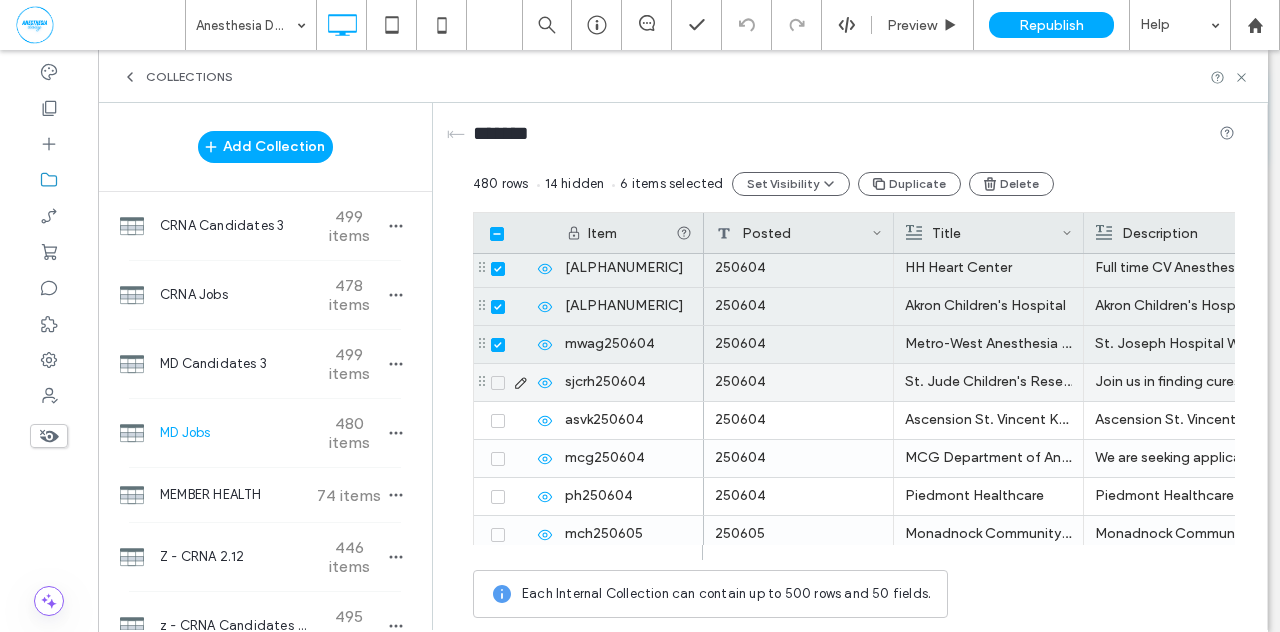 click at bounding box center [498, 383] 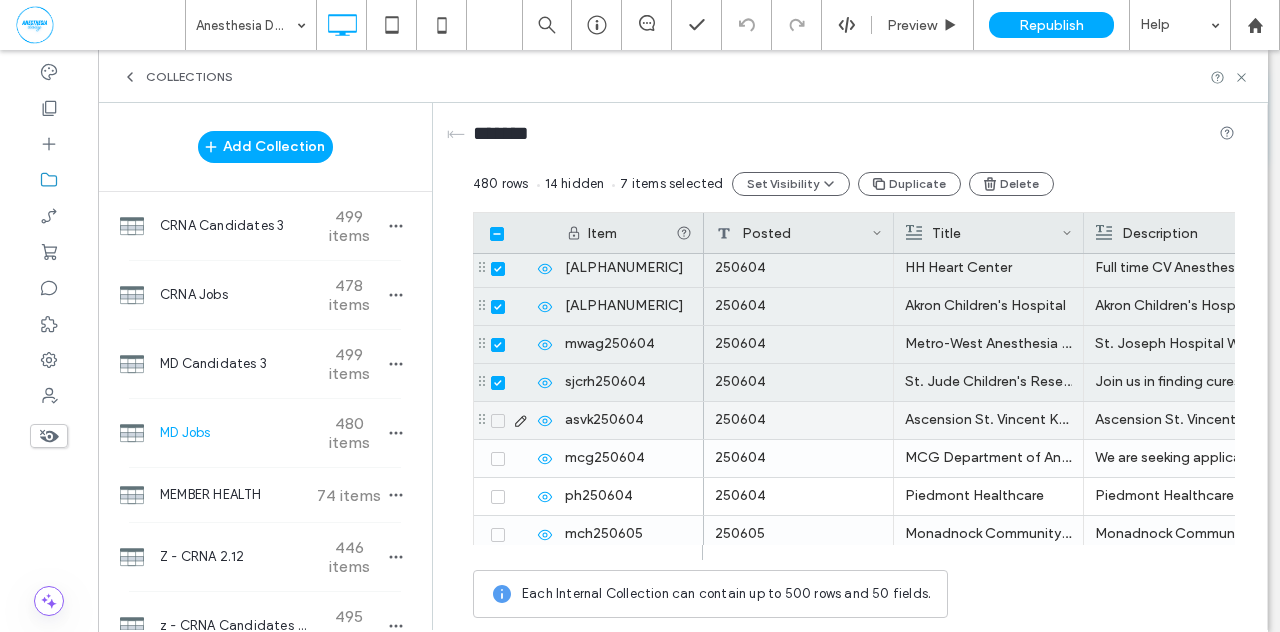 click 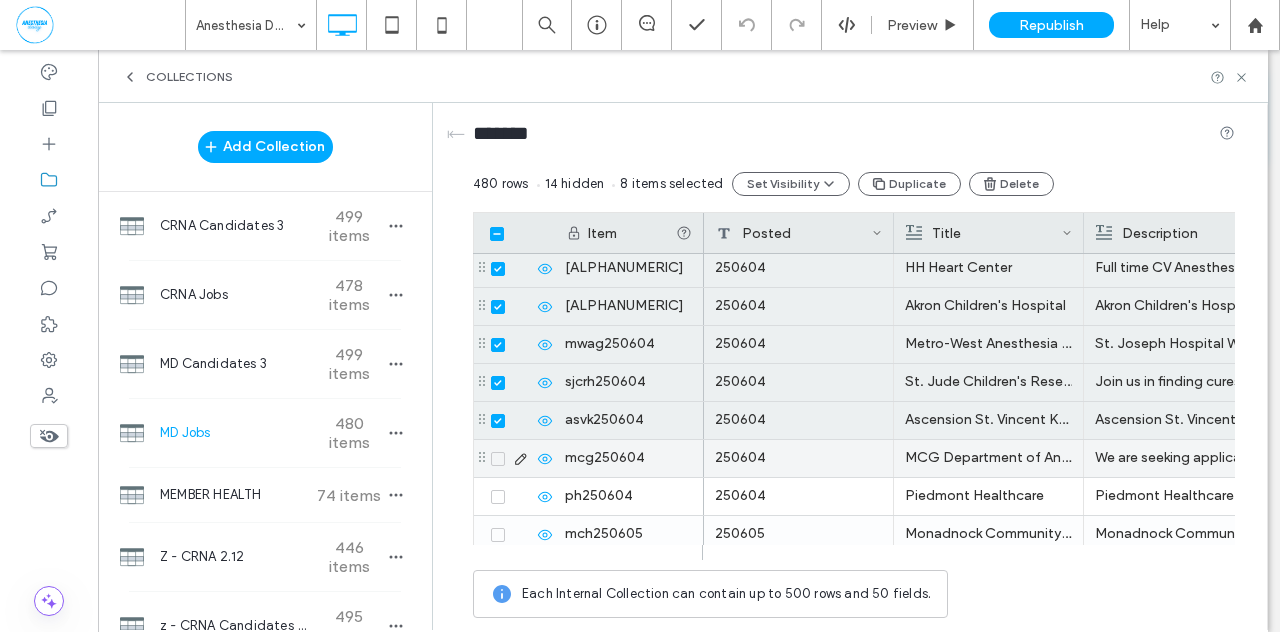 click 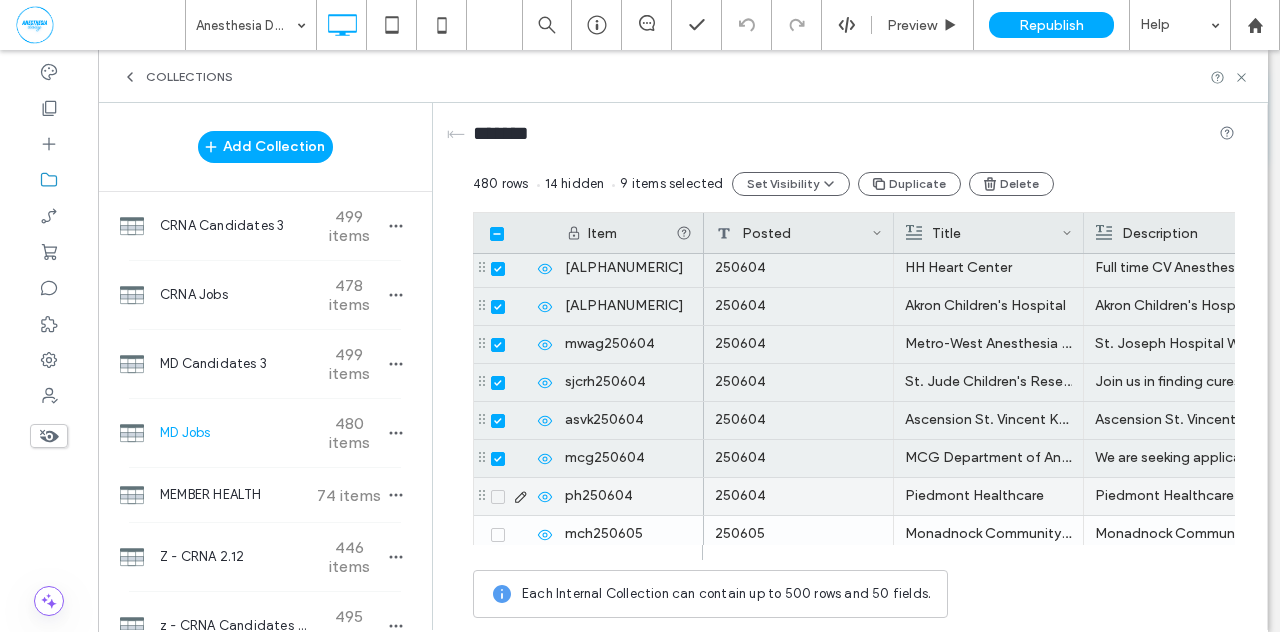 click 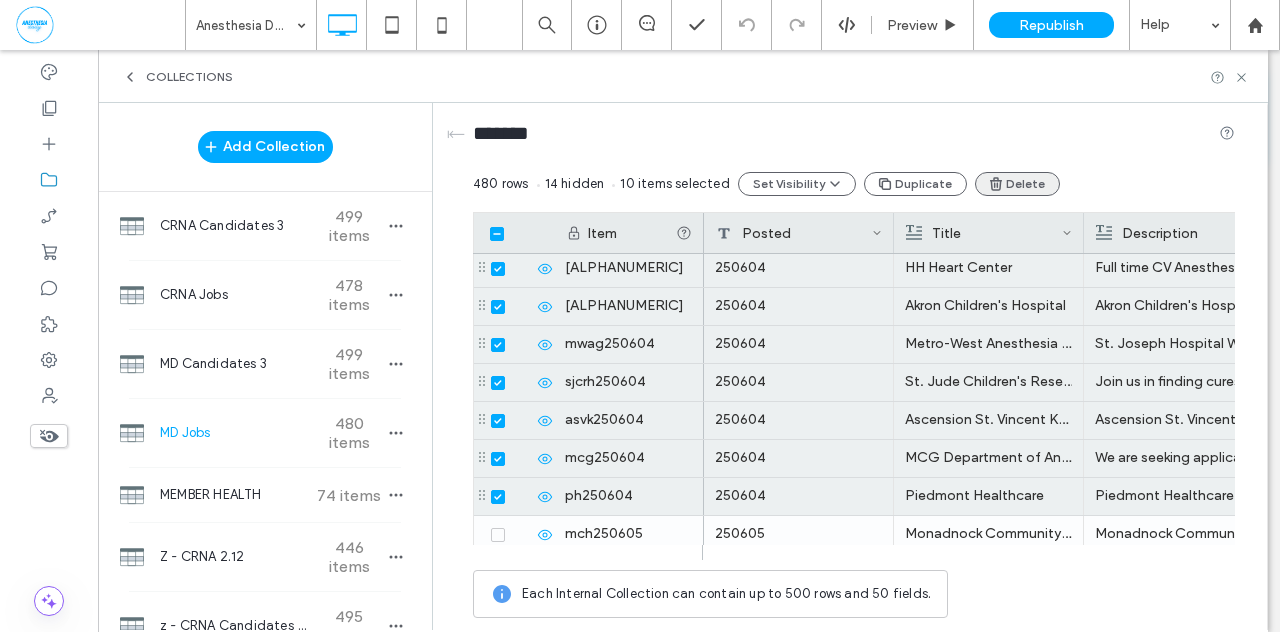 click on "Delete" at bounding box center (1017, 184) 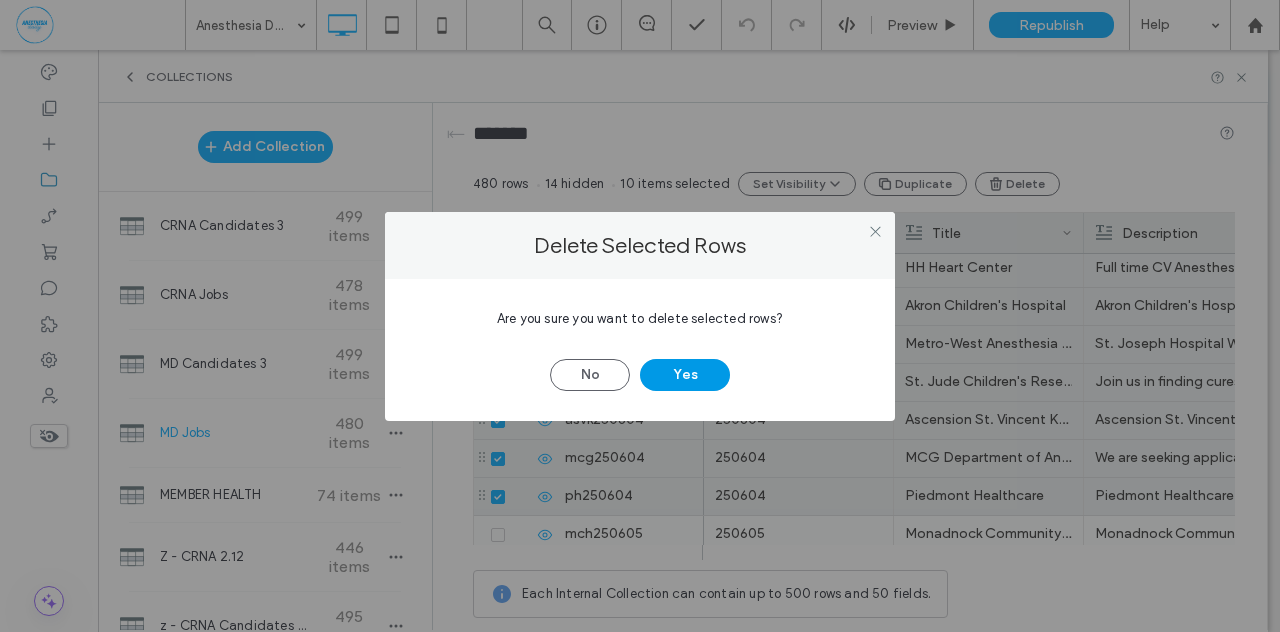 click on "Yes" at bounding box center [685, 375] 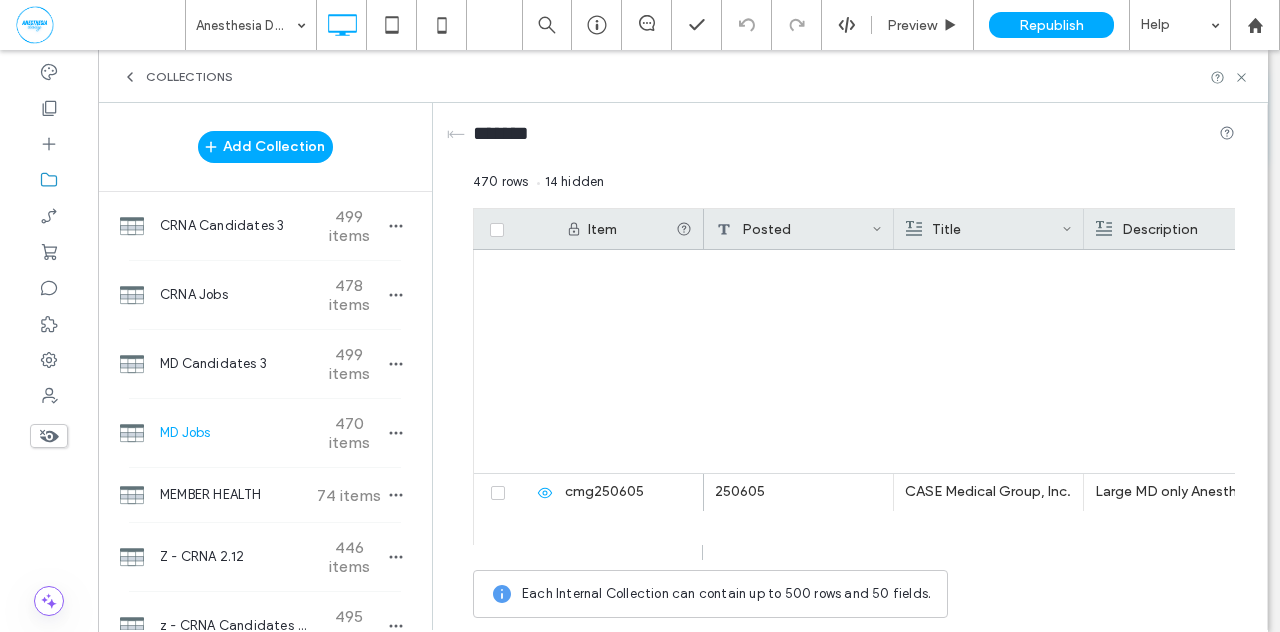 scroll, scrollTop: 17601, scrollLeft: 0, axis: vertical 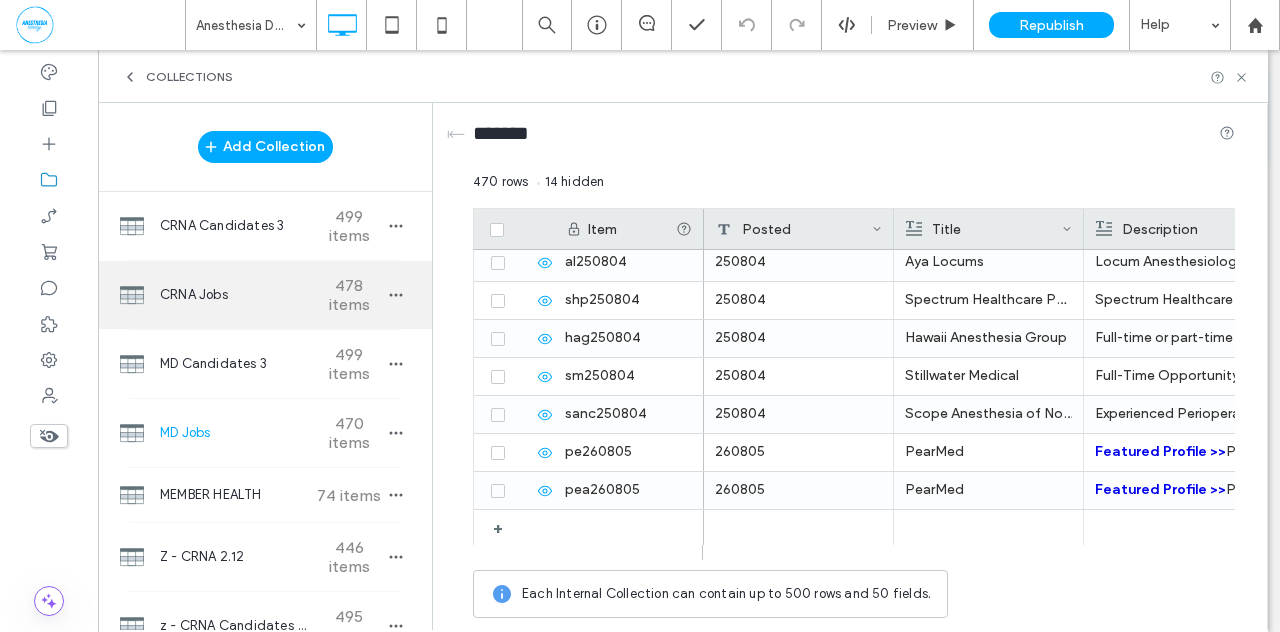 click on "478 items" at bounding box center [349, 295] 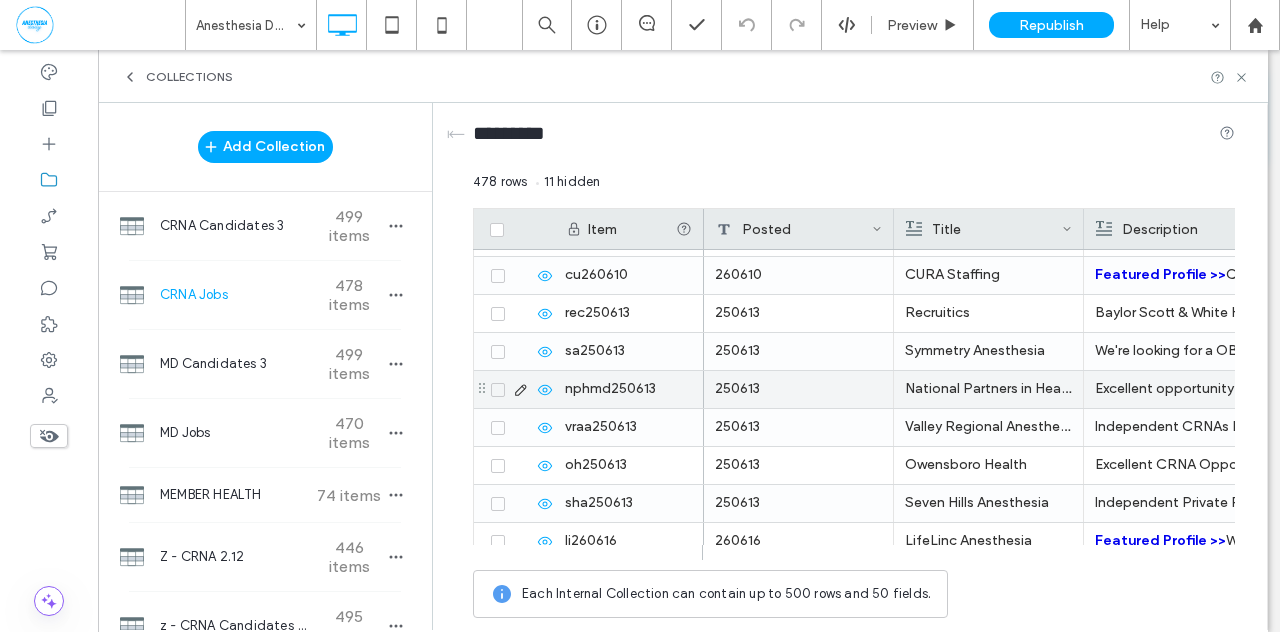 scroll, scrollTop: 4005, scrollLeft: 0, axis: vertical 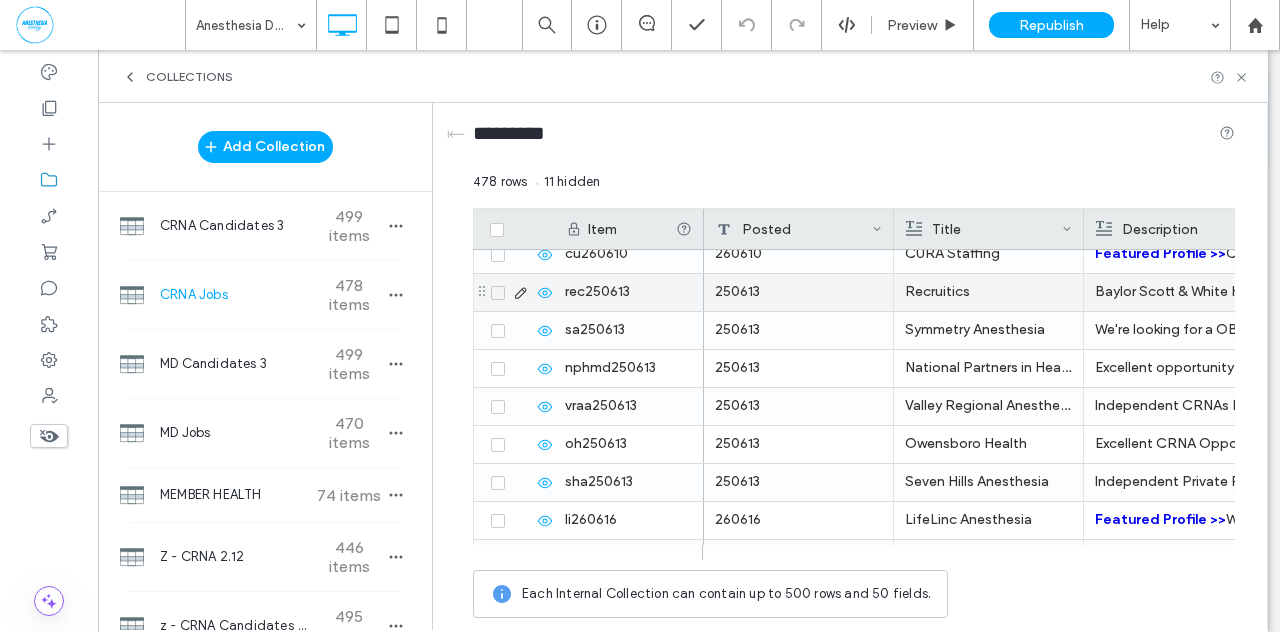 click 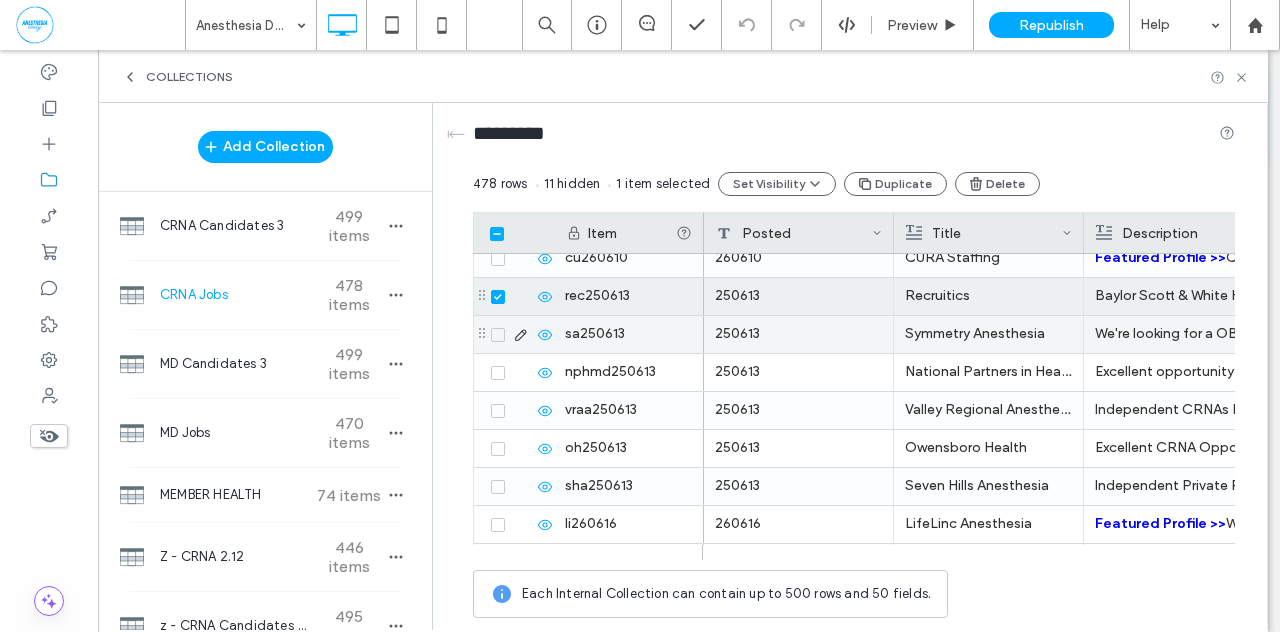 click at bounding box center (519, 334) 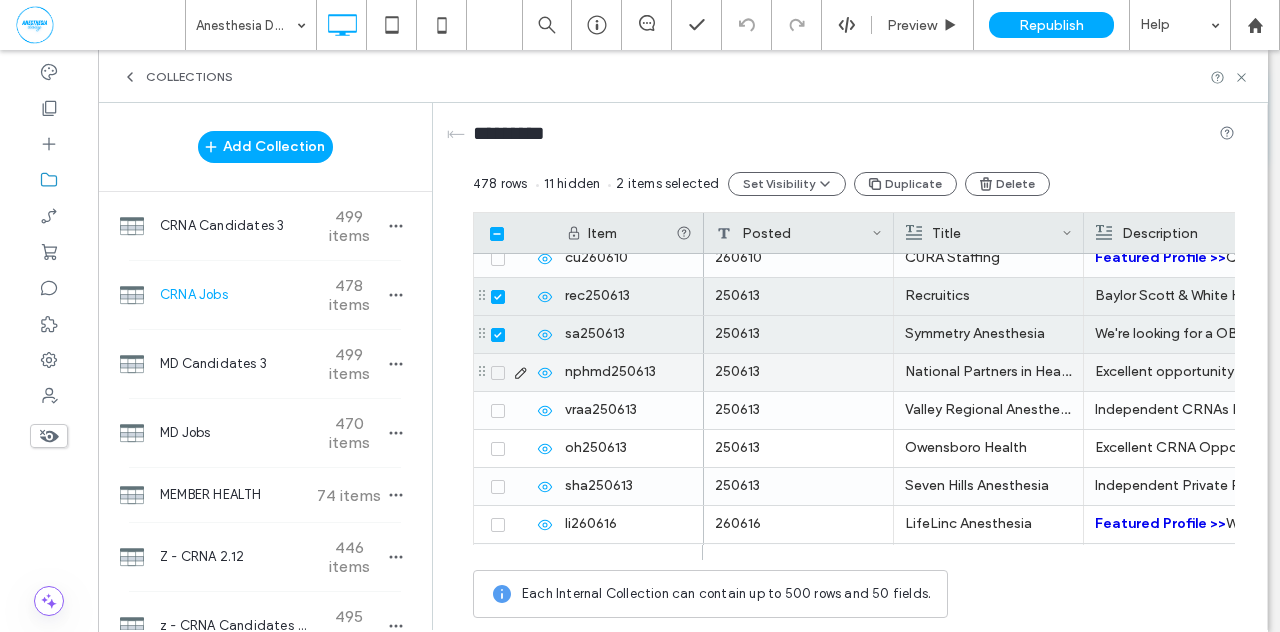 click at bounding box center [498, 373] 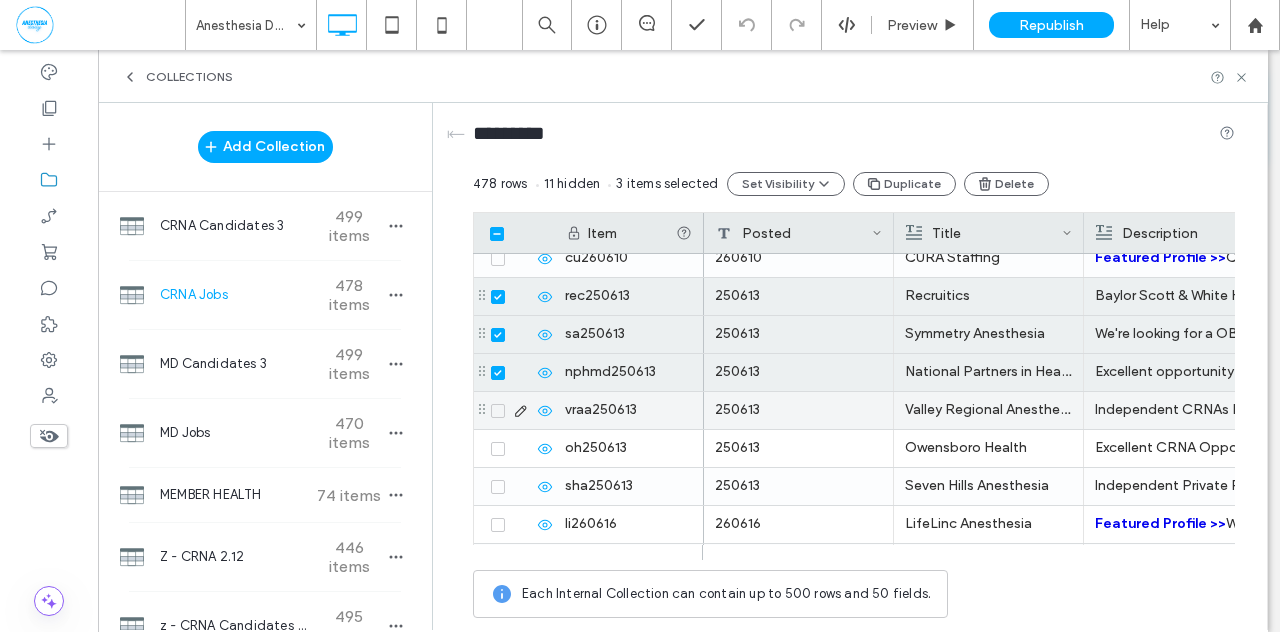 click 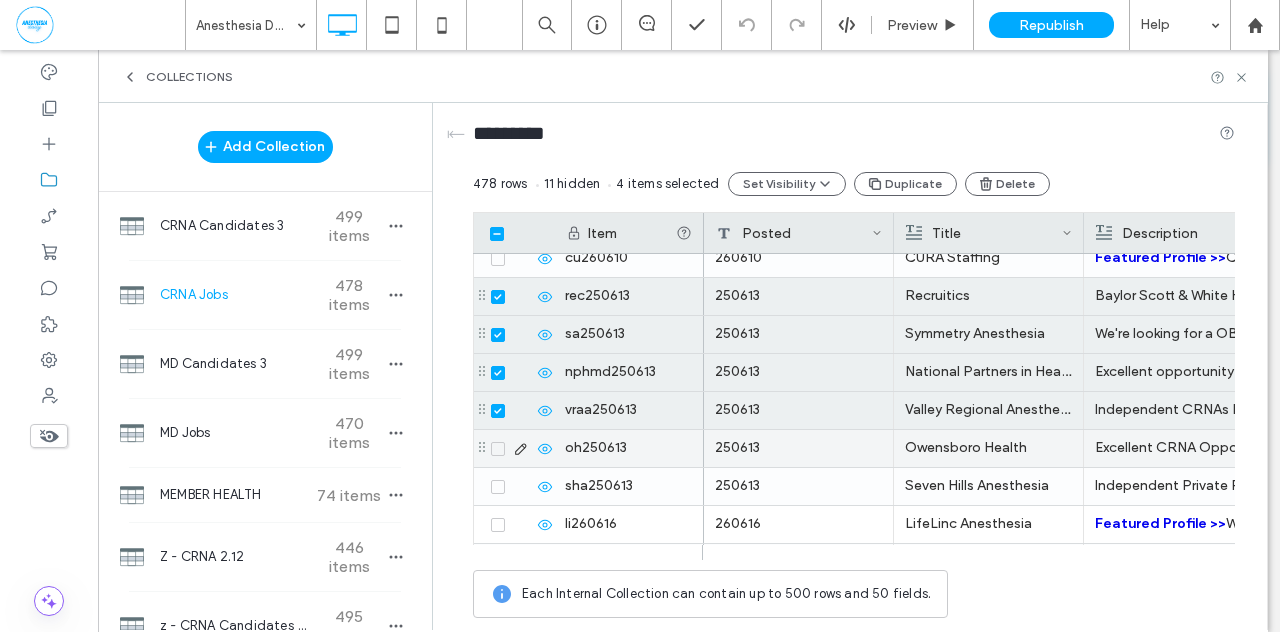 click at bounding box center [519, 448] 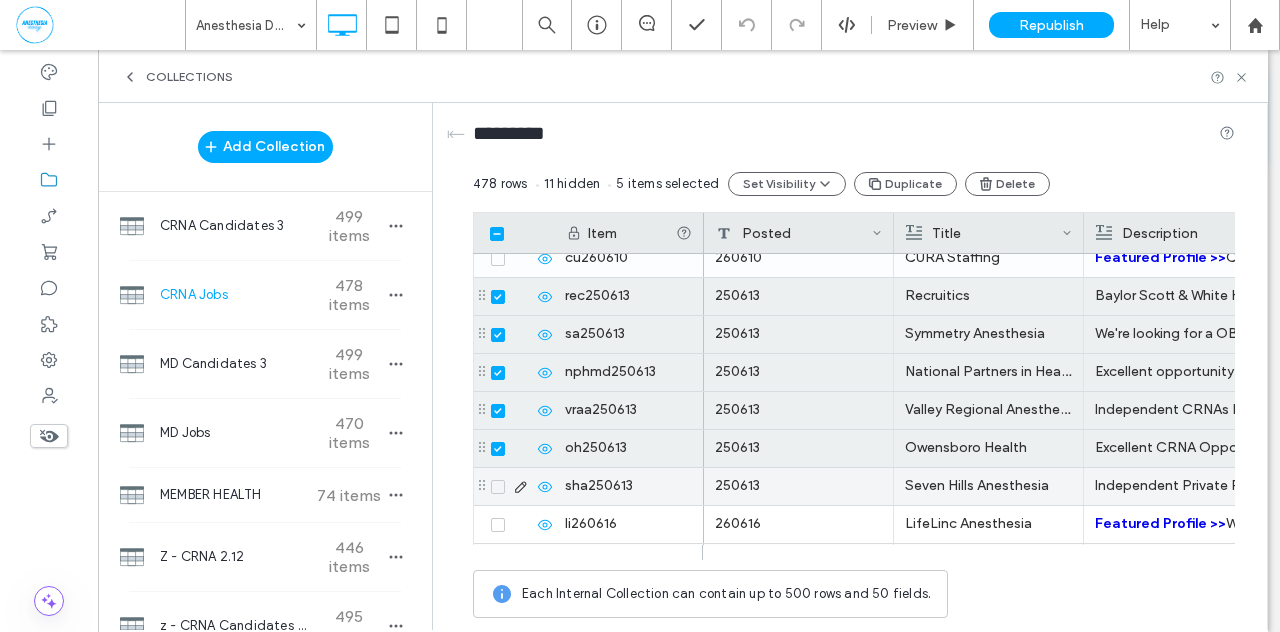 click 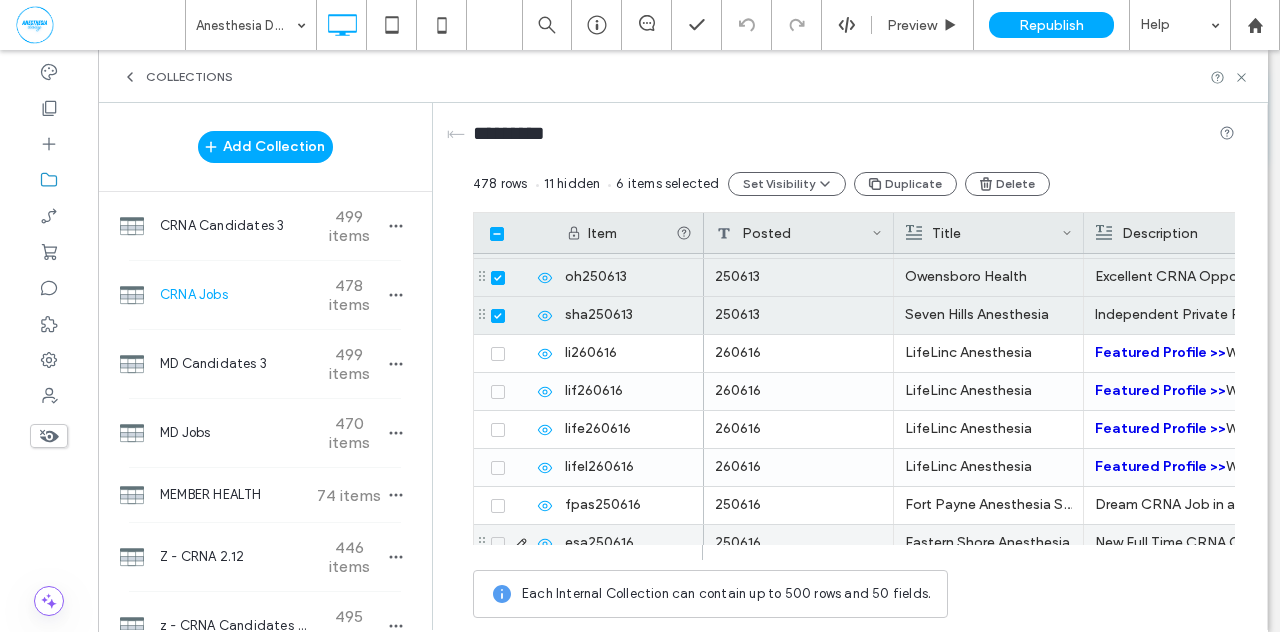 scroll, scrollTop: 4246, scrollLeft: 0, axis: vertical 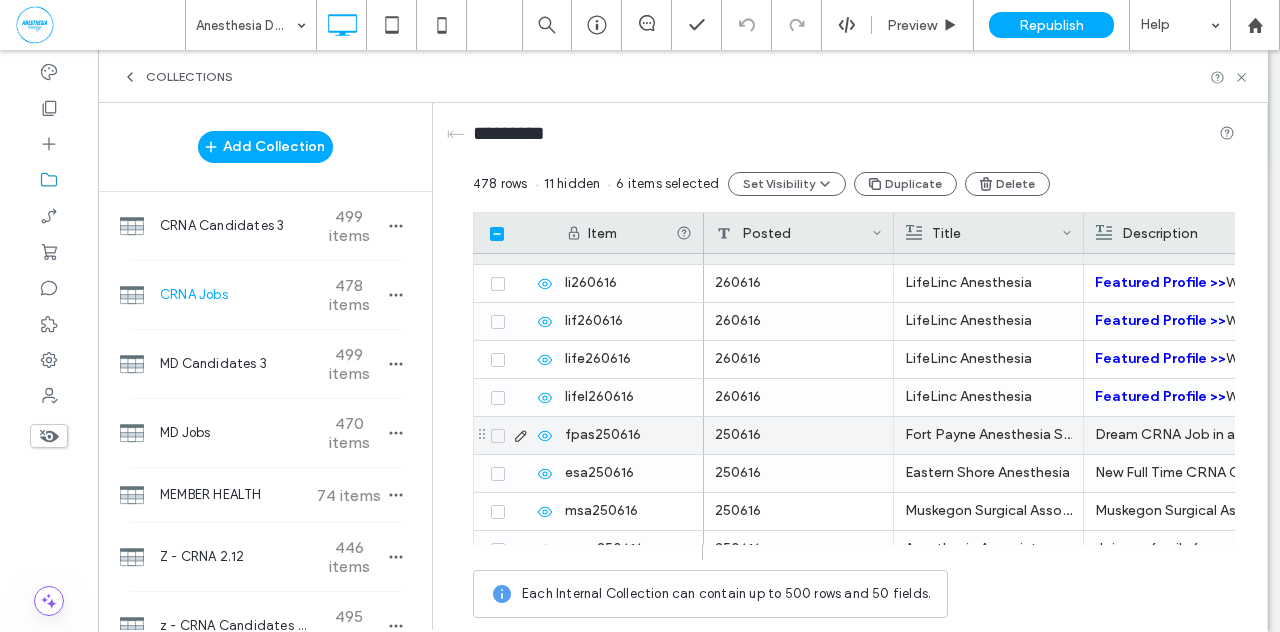 click at bounding box center [498, 436] 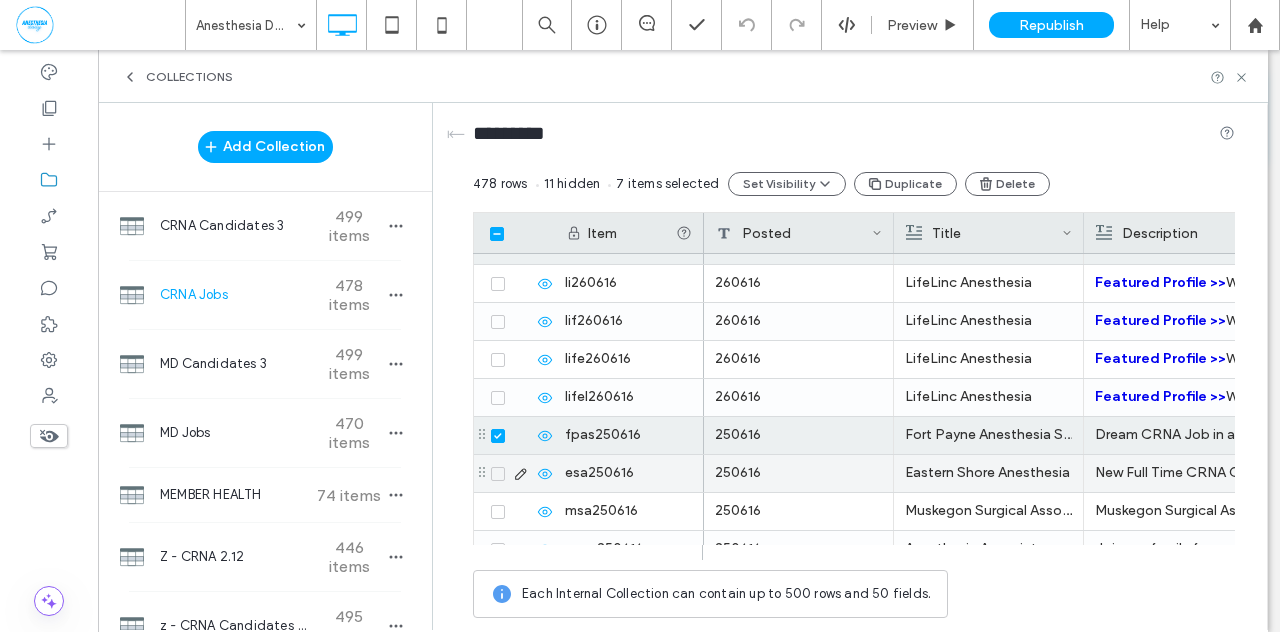 click 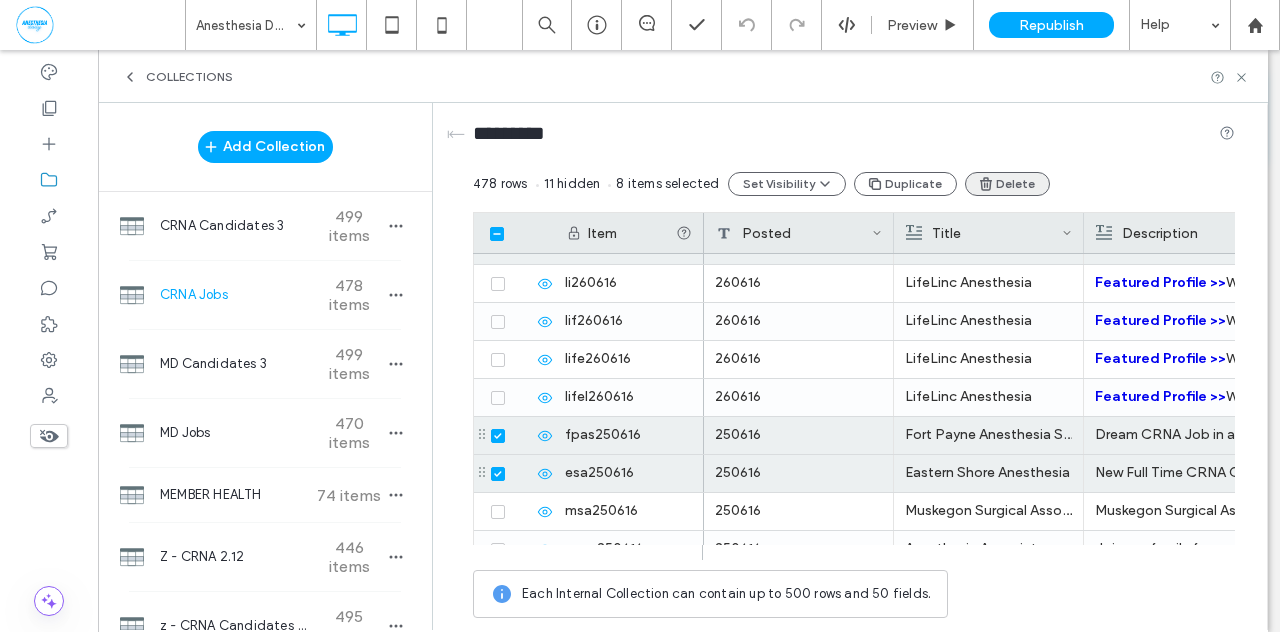 click on "Delete" at bounding box center (1007, 184) 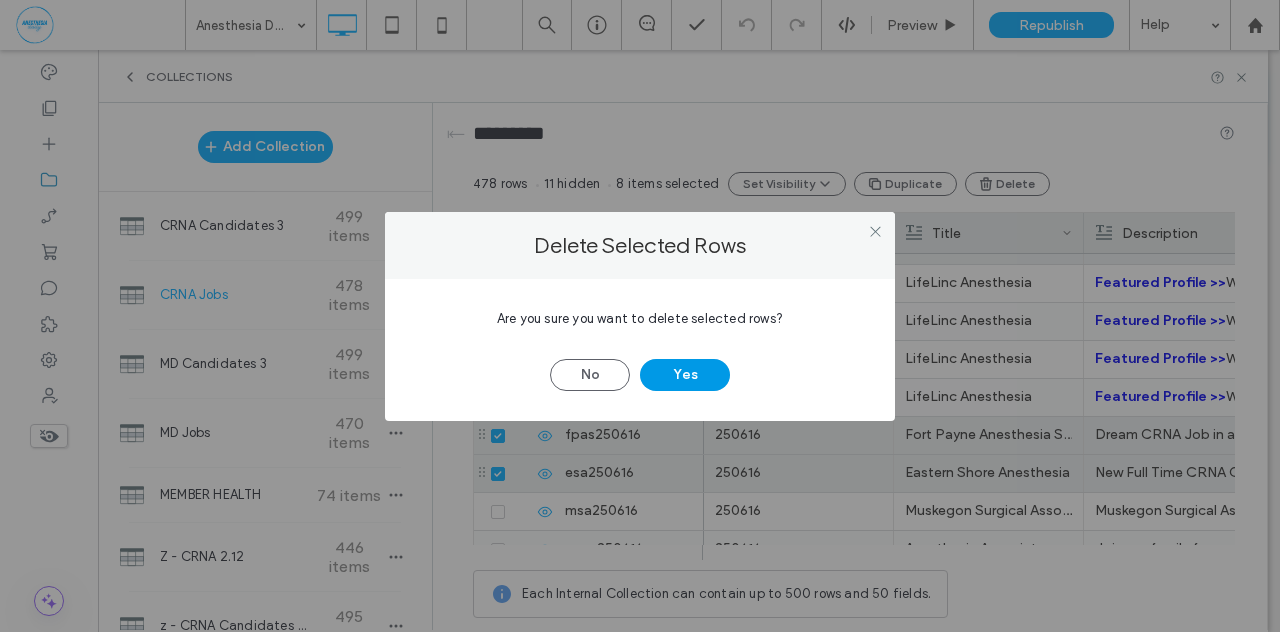 click on "Yes" at bounding box center [685, 375] 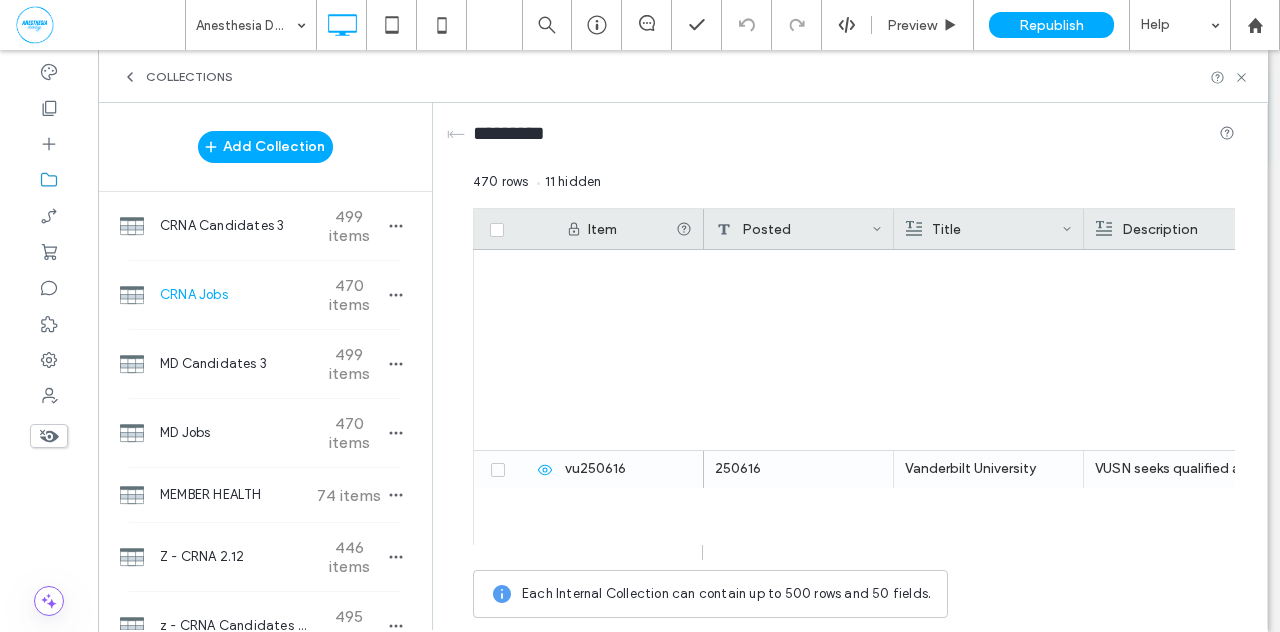 scroll, scrollTop: 17601, scrollLeft: 0, axis: vertical 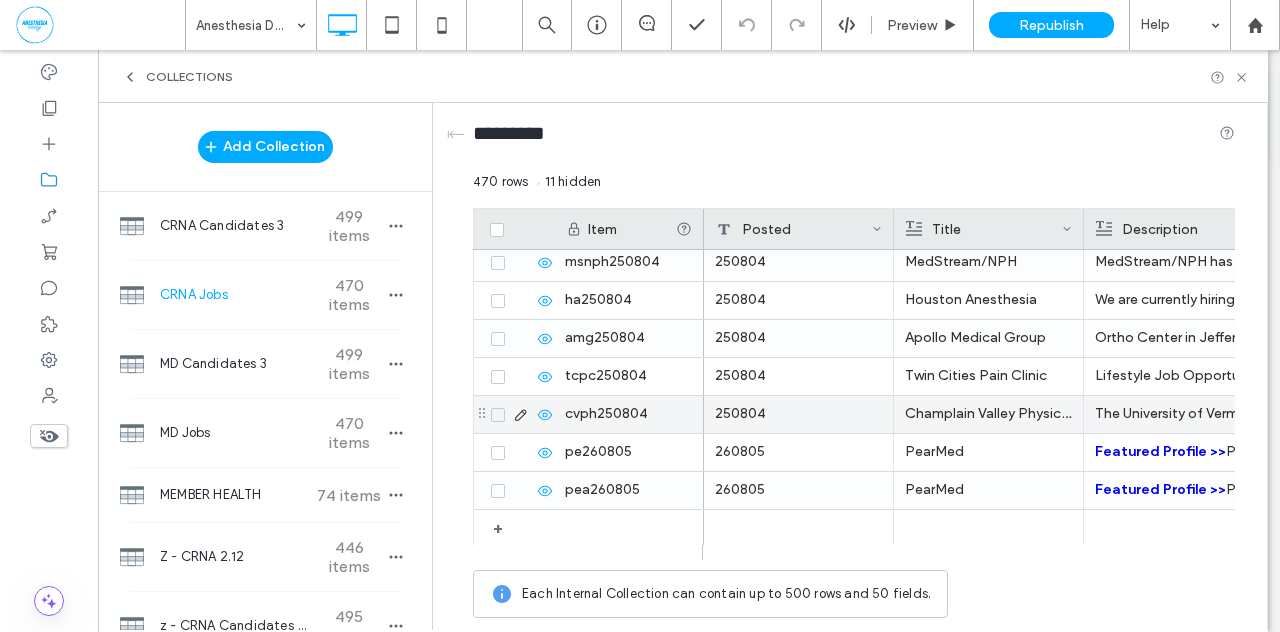 click 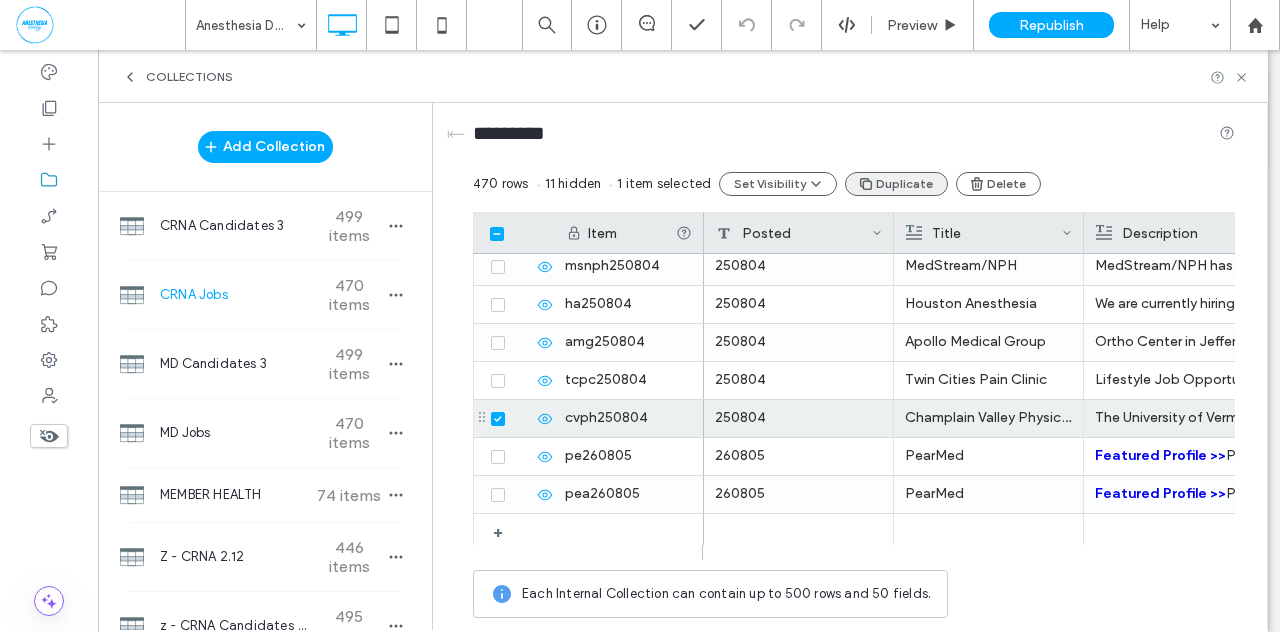 click on "Duplicate" at bounding box center [896, 184] 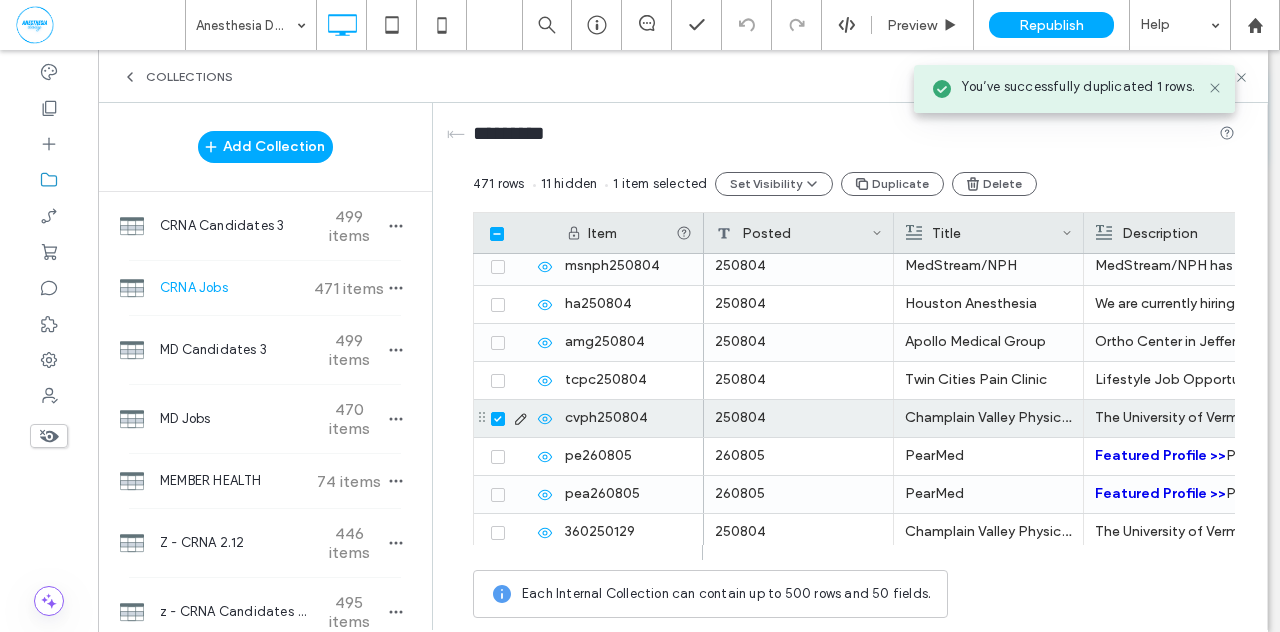 click 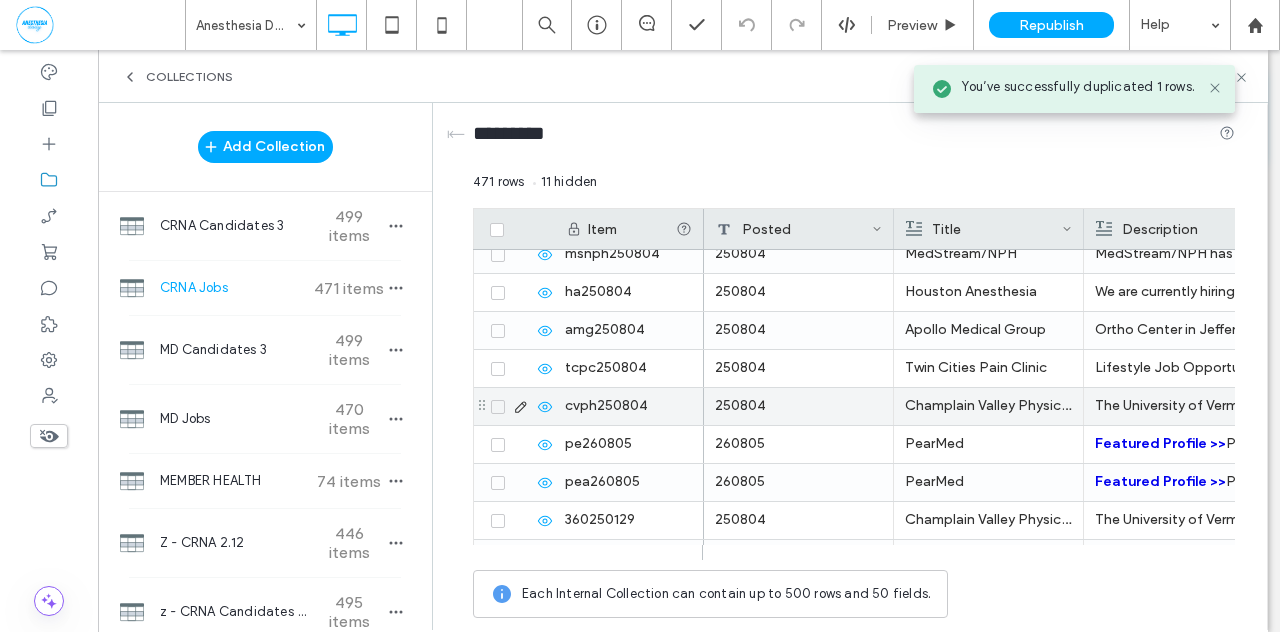 scroll, scrollTop: 17639, scrollLeft: 0, axis: vertical 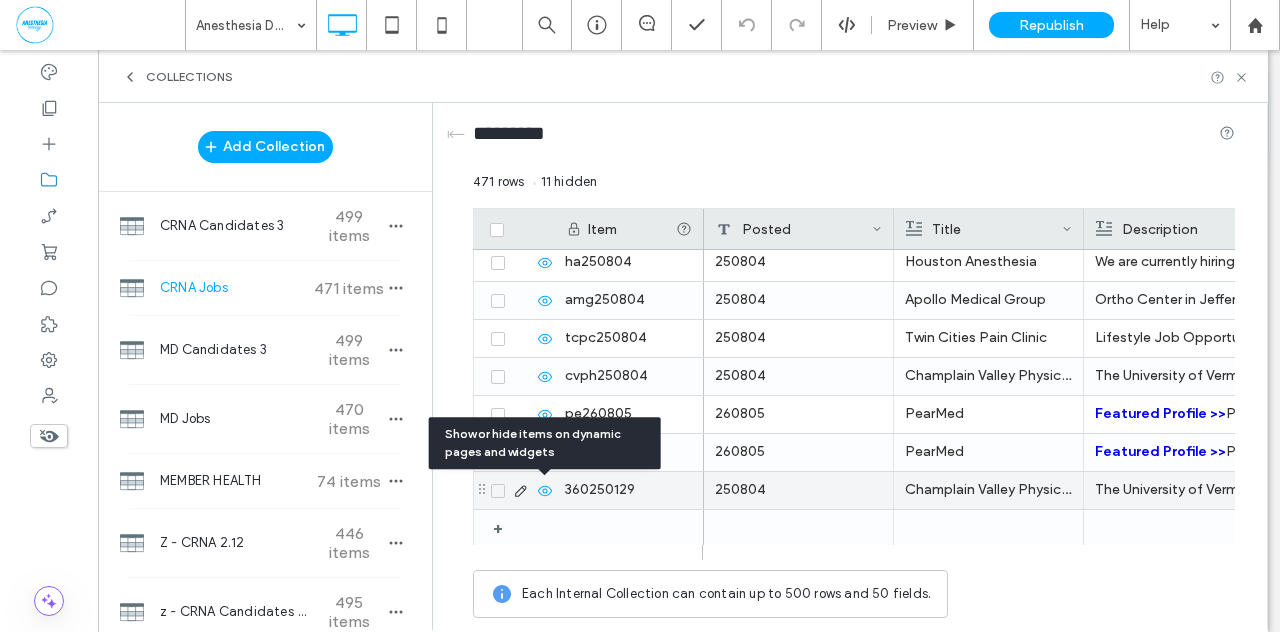 click 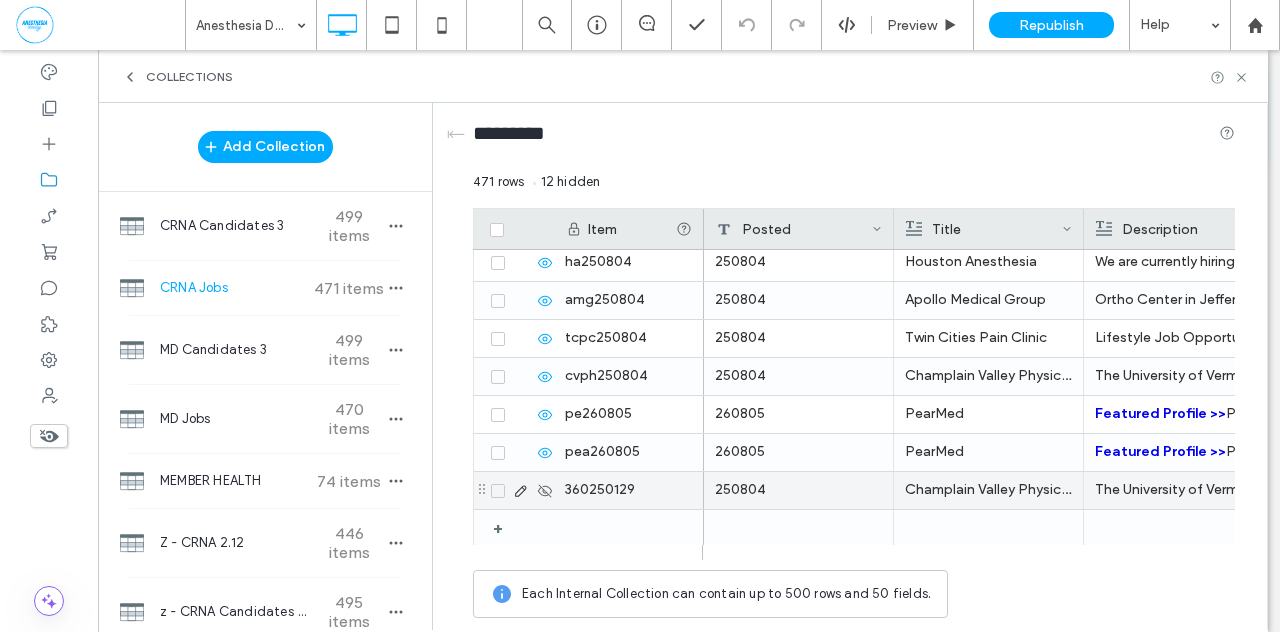 drag, startPoint x: 544, startPoint y: 491, endPoint x: 518, endPoint y: 489, distance: 26.076809 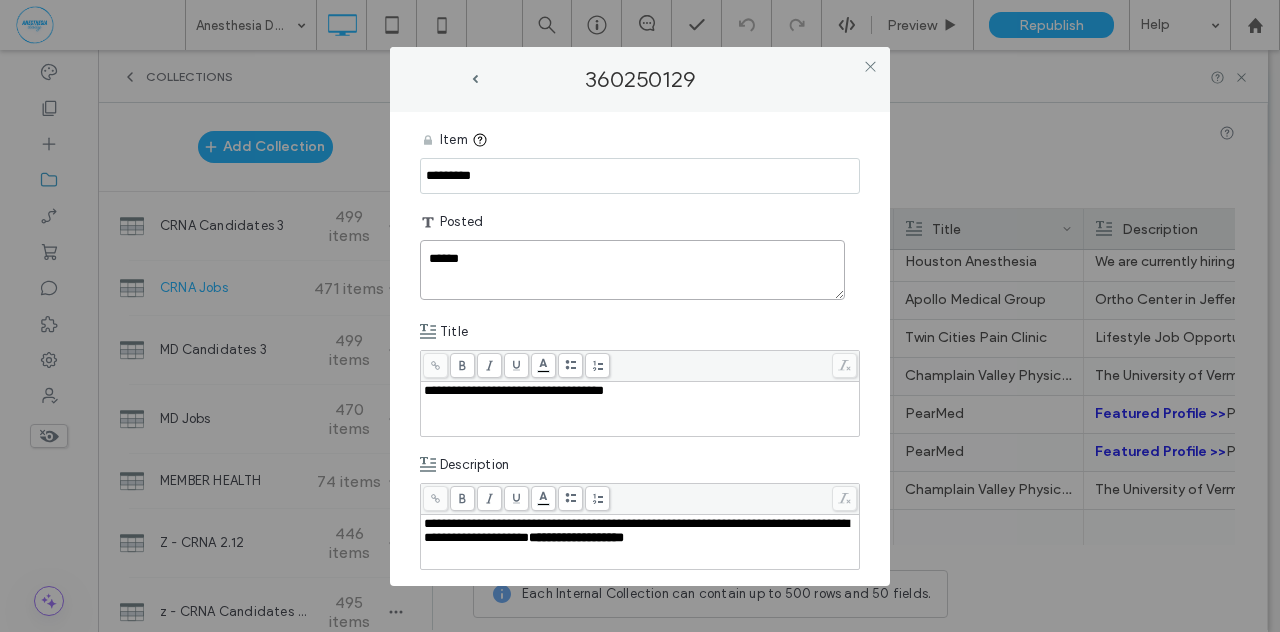 click on "******" at bounding box center (632, 270) 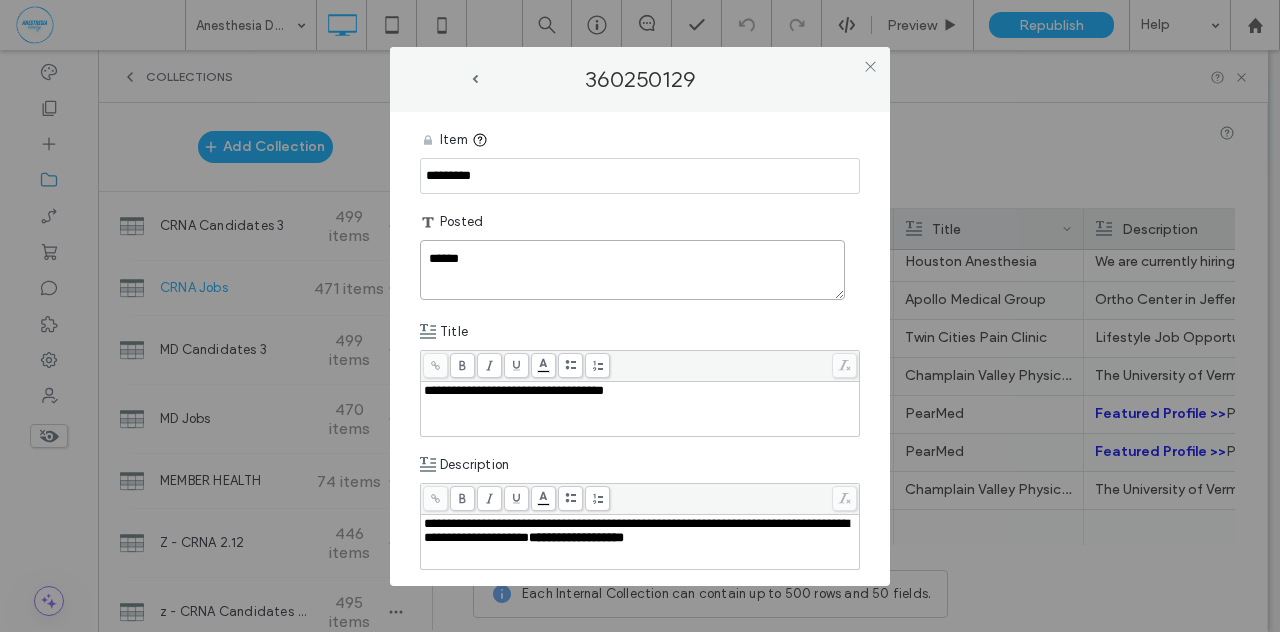 type on "******" 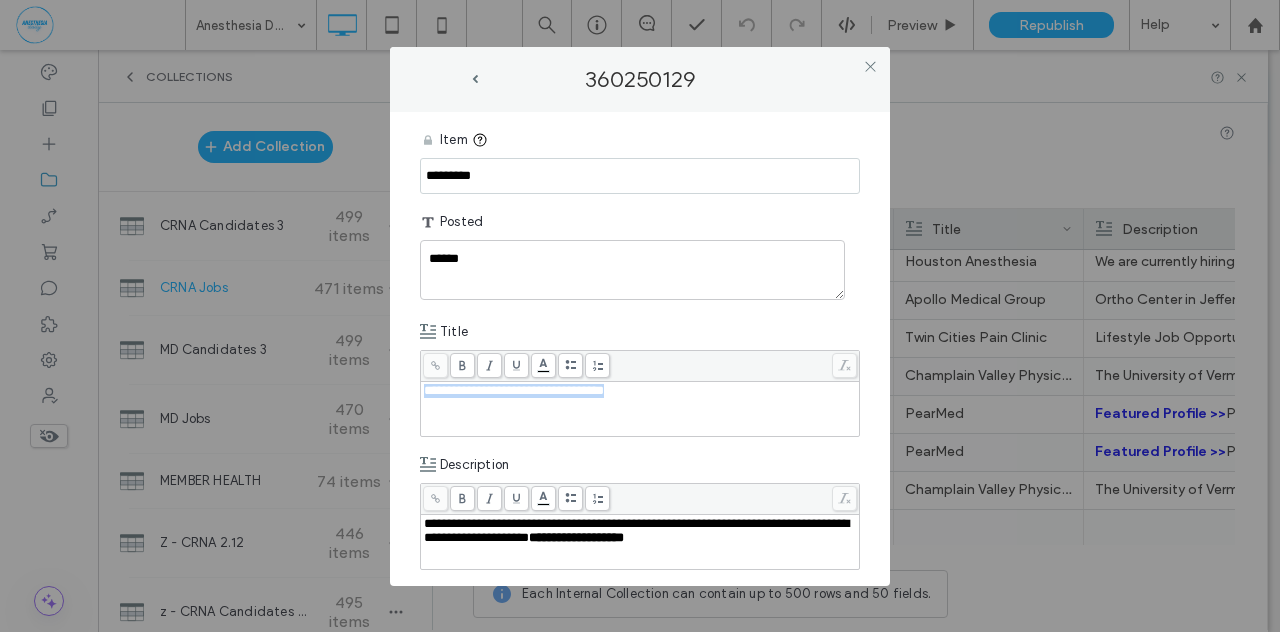 drag, startPoint x: 650, startPoint y: 391, endPoint x: 322, endPoint y: 399, distance: 328.09753 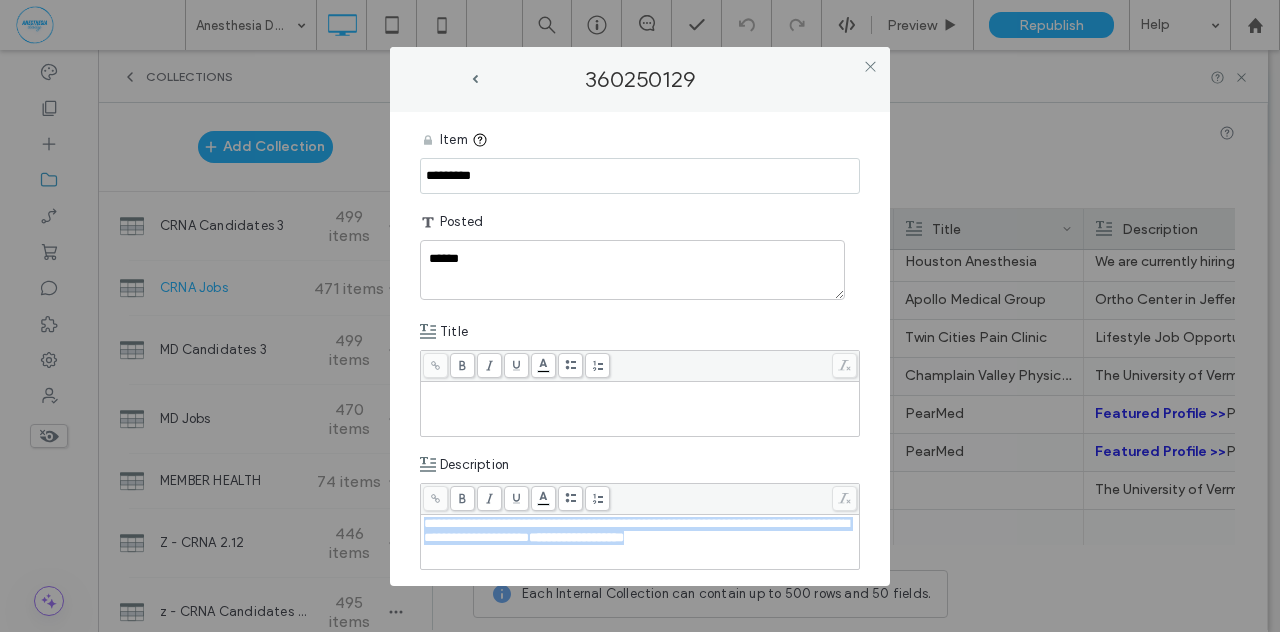 drag, startPoint x: 812, startPoint y: 539, endPoint x: 416, endPoint y: 527, distance: 396.18176 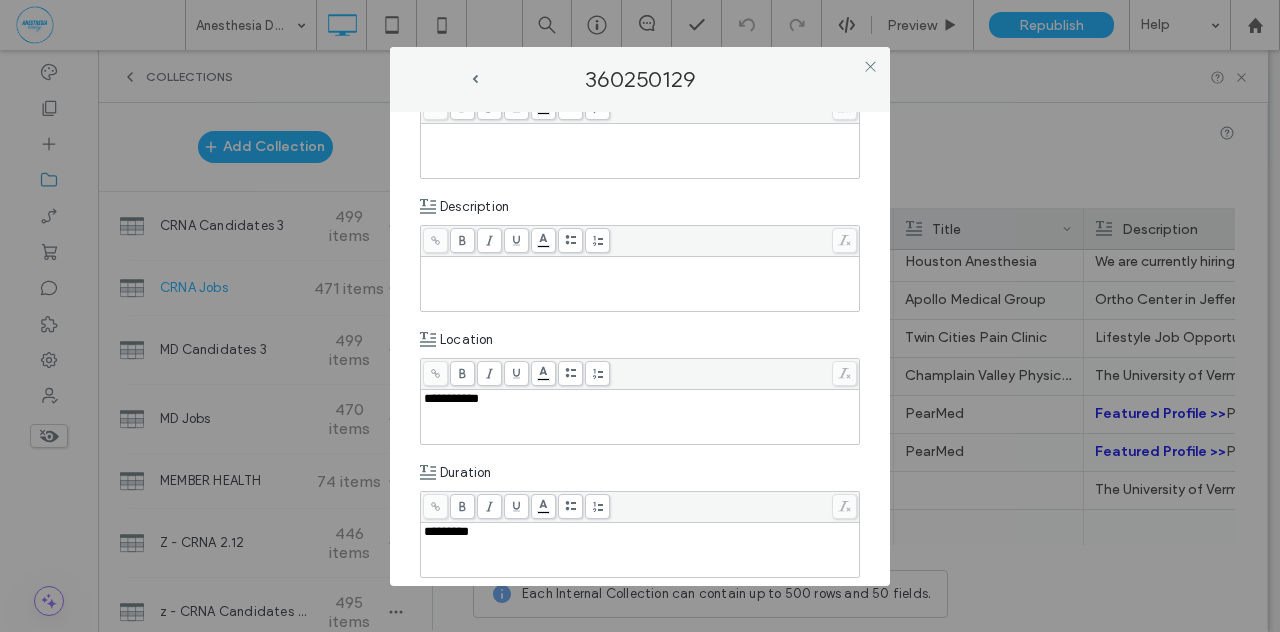 scroll, scrollTop: 288, scrollLeft: 0, axis: vertical 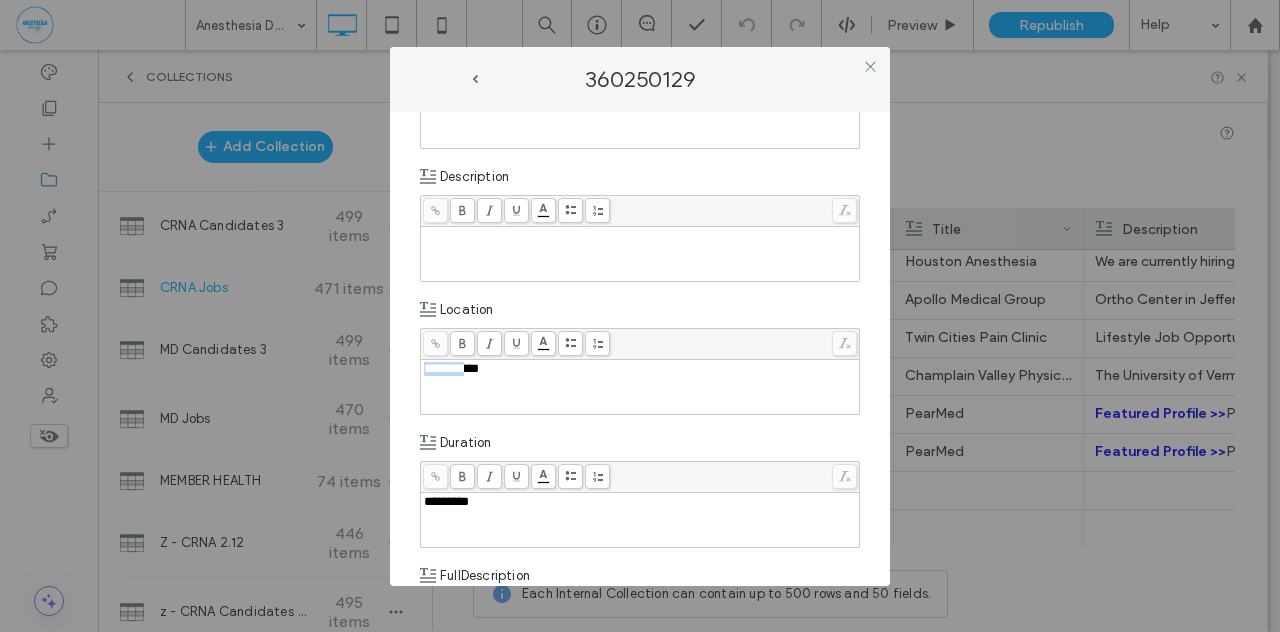 drag, startPoint x: 480, startPoint y: 367, endPoint x: 391, endPoint y: 371, distance: 89.08984 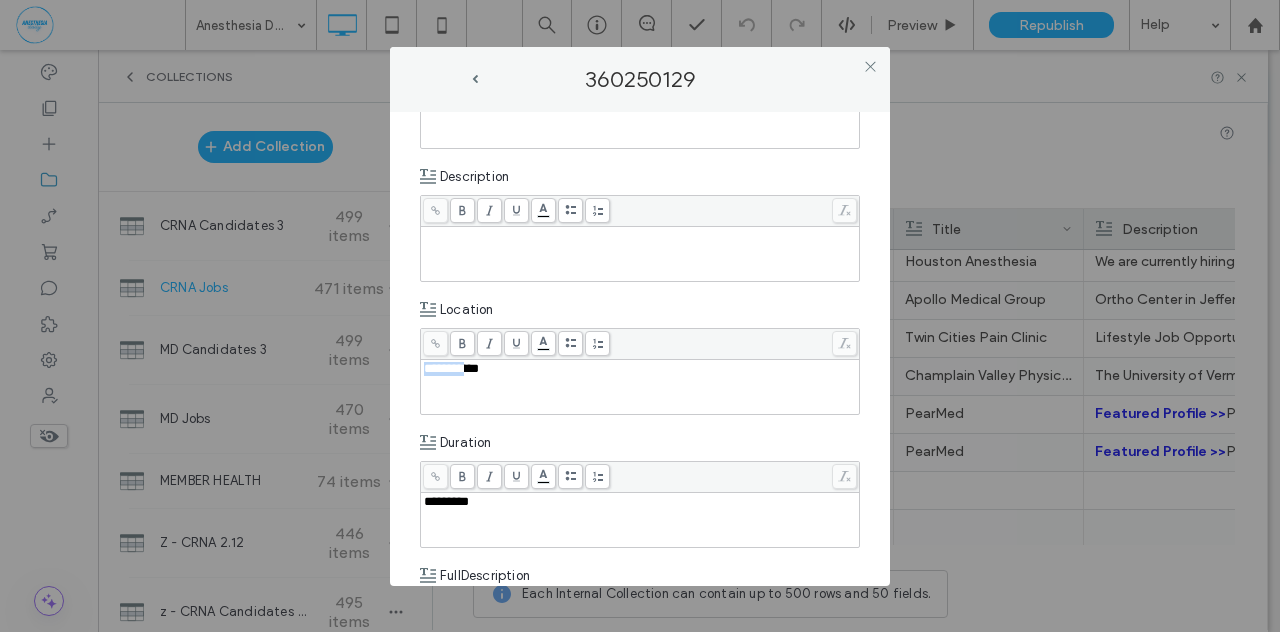 click on "**********" at bounding box center (640, 349) 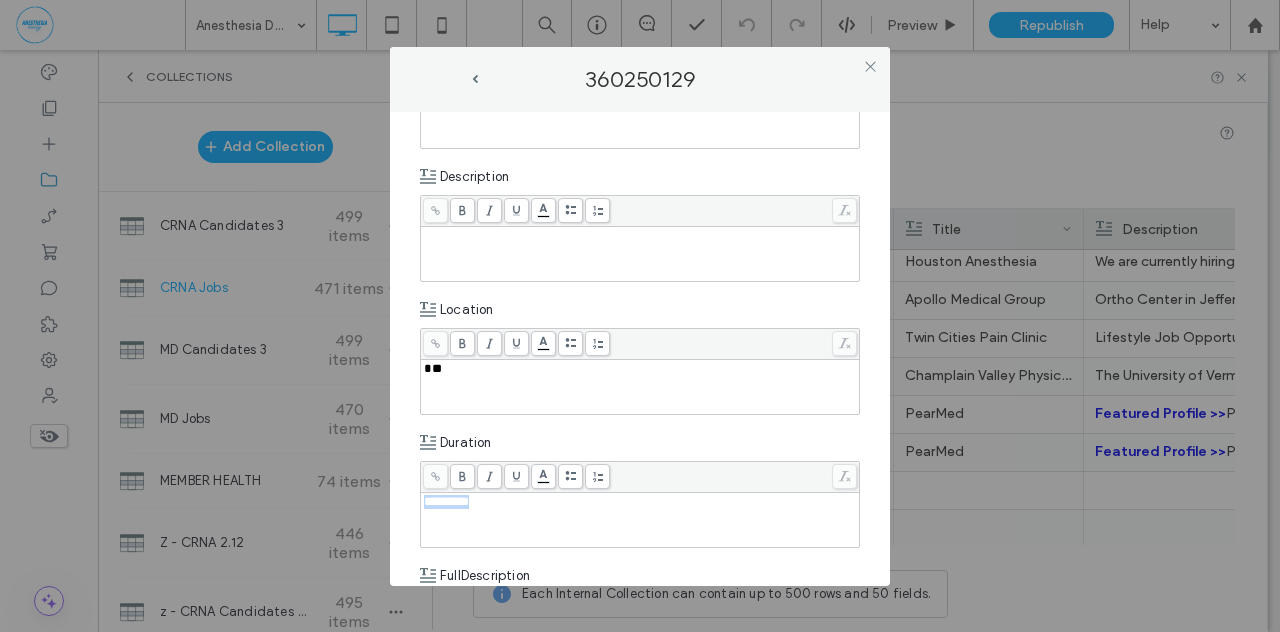 drag, startPoint x: 486, startPoint y: 499, endPoint x: 370, endPoint y: 503, distance: 116.06895 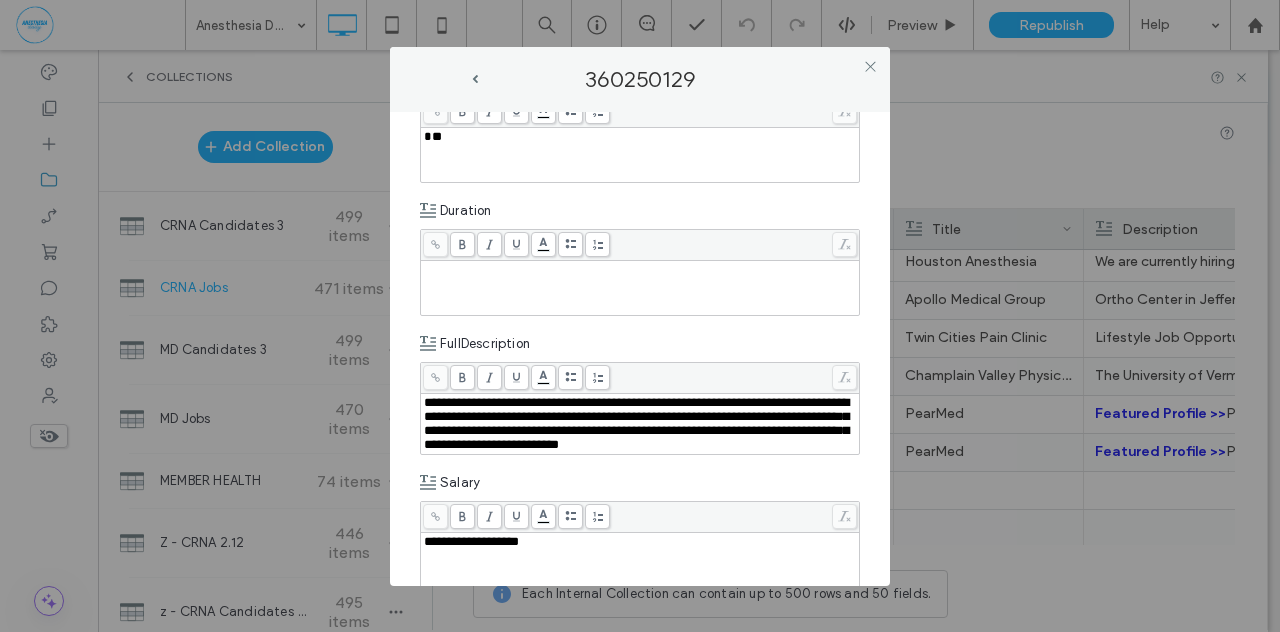 scroll, scrollTop: 521, scrollLeft: 0, axis: vertical 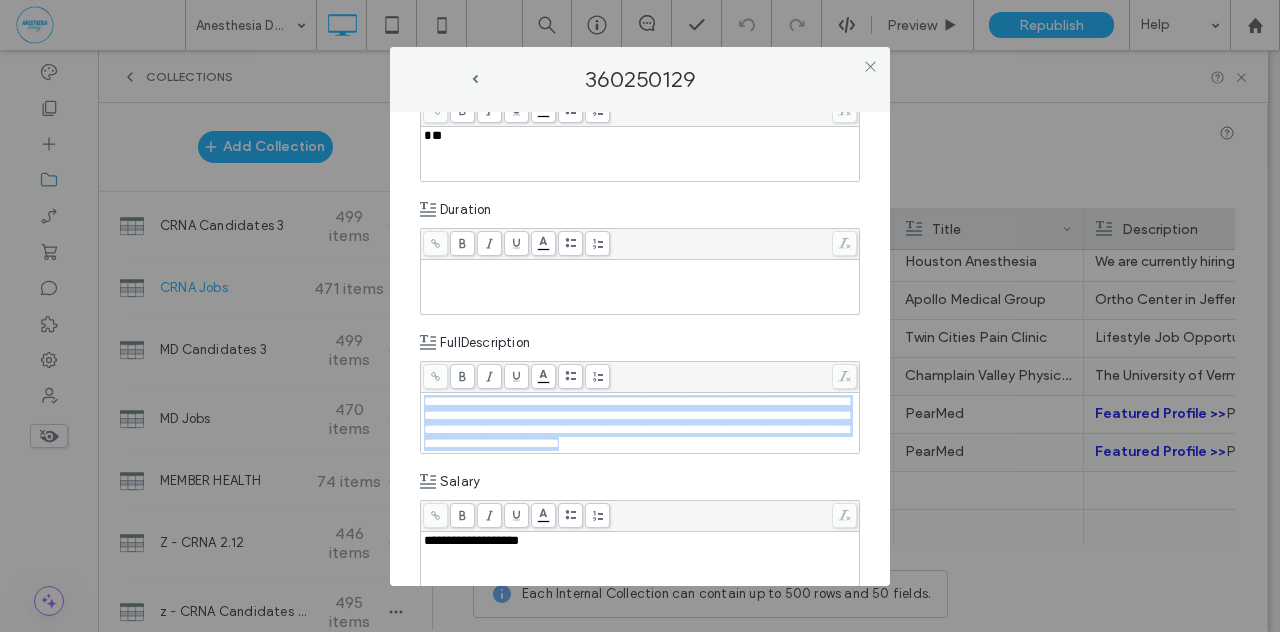drag, startPoint x: 601, startPoint y: 461, endPoint x: 408, endPoint y: 399, distance: 202.71408 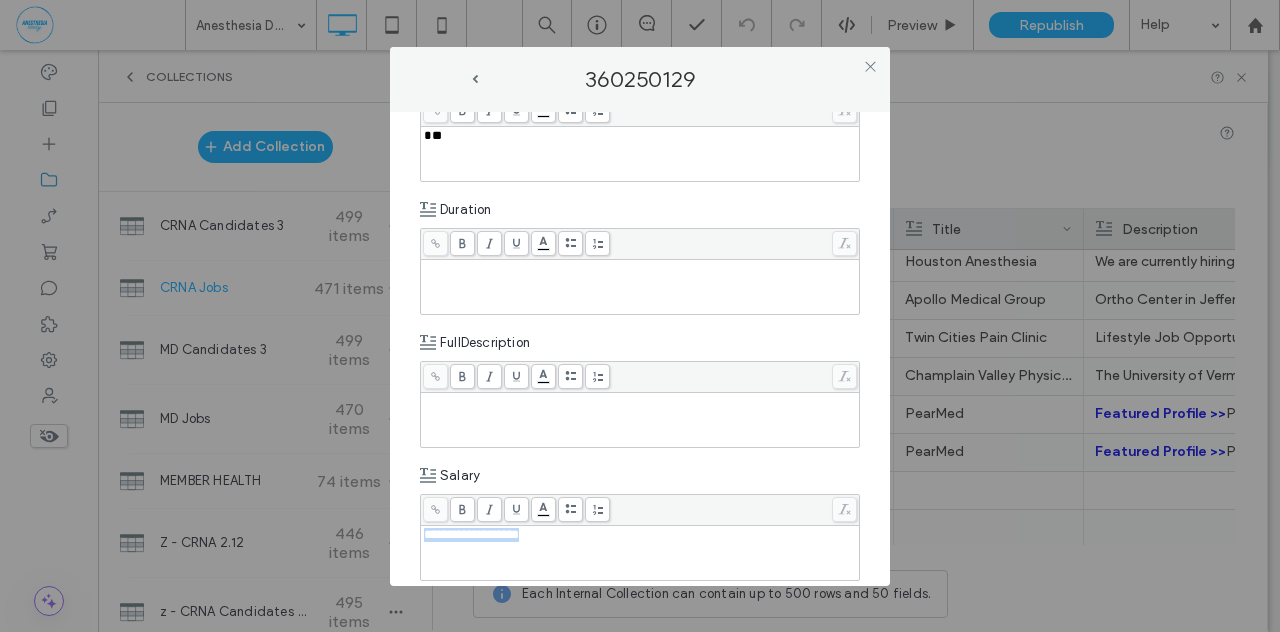 drag, startPoint x: 559, startPoint y: 531, endPoint x: 407, endPoint y: 533, distance: 152.01315 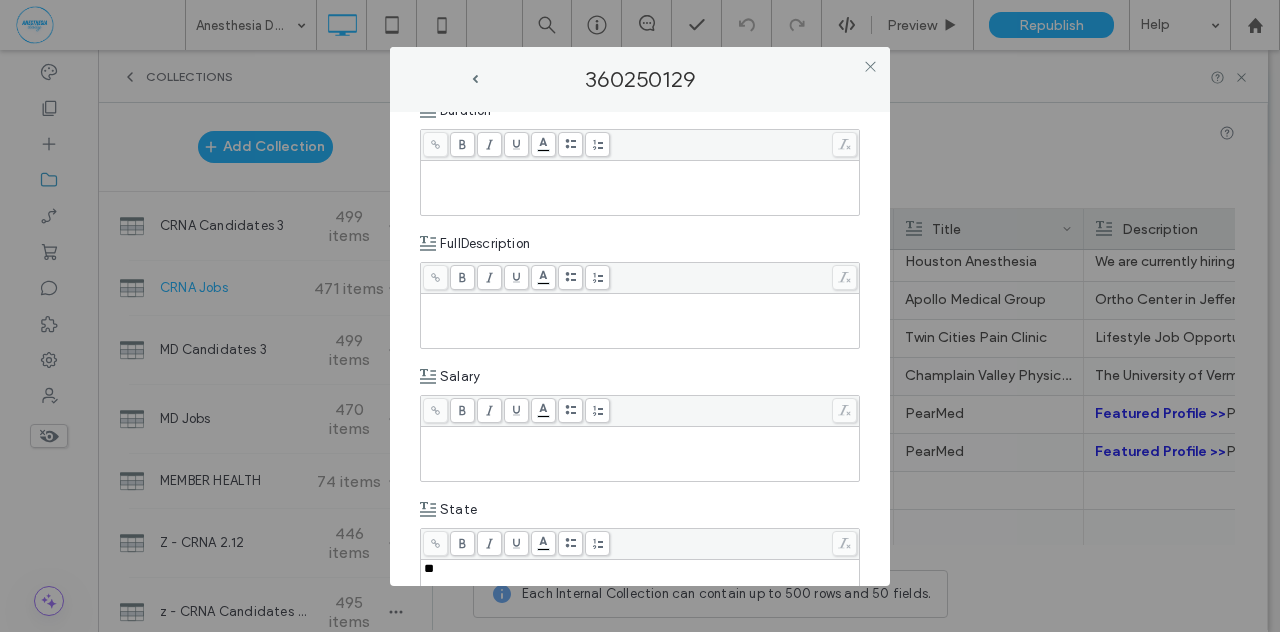 scroll, scrollTop: 661, scrollLeft: 0, axis: vertical 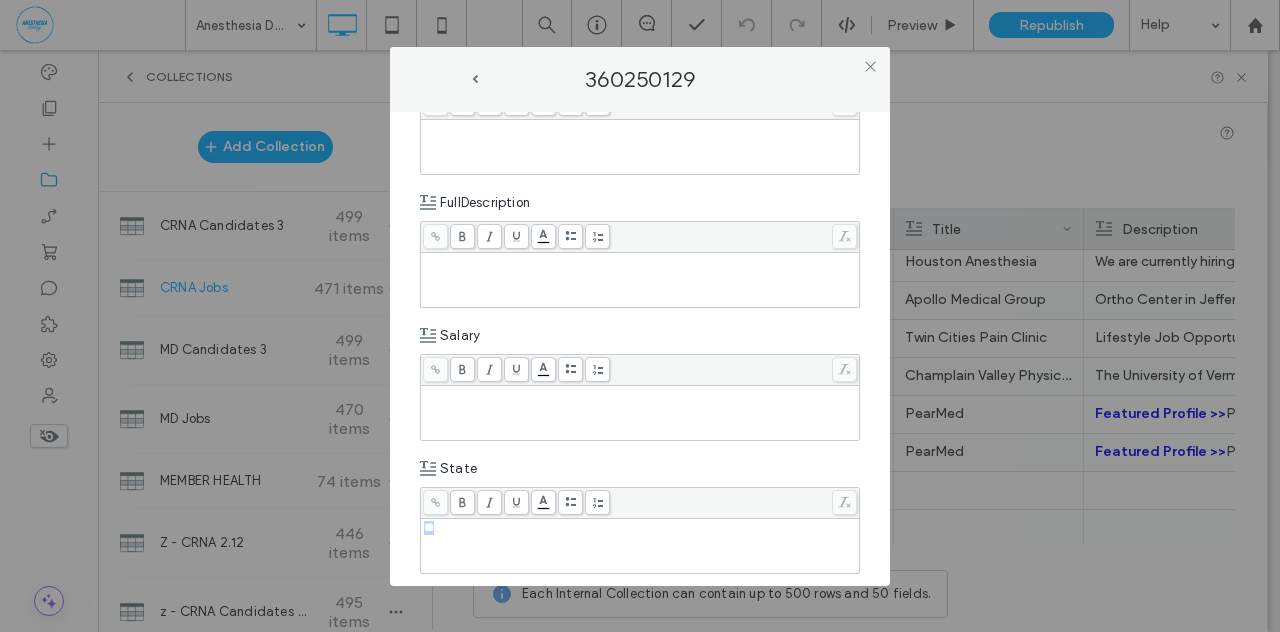 drag, startPoint x: 455, startPoint y: 523, endPoint x: 401, endPoint y: 517, distance: 54.33231 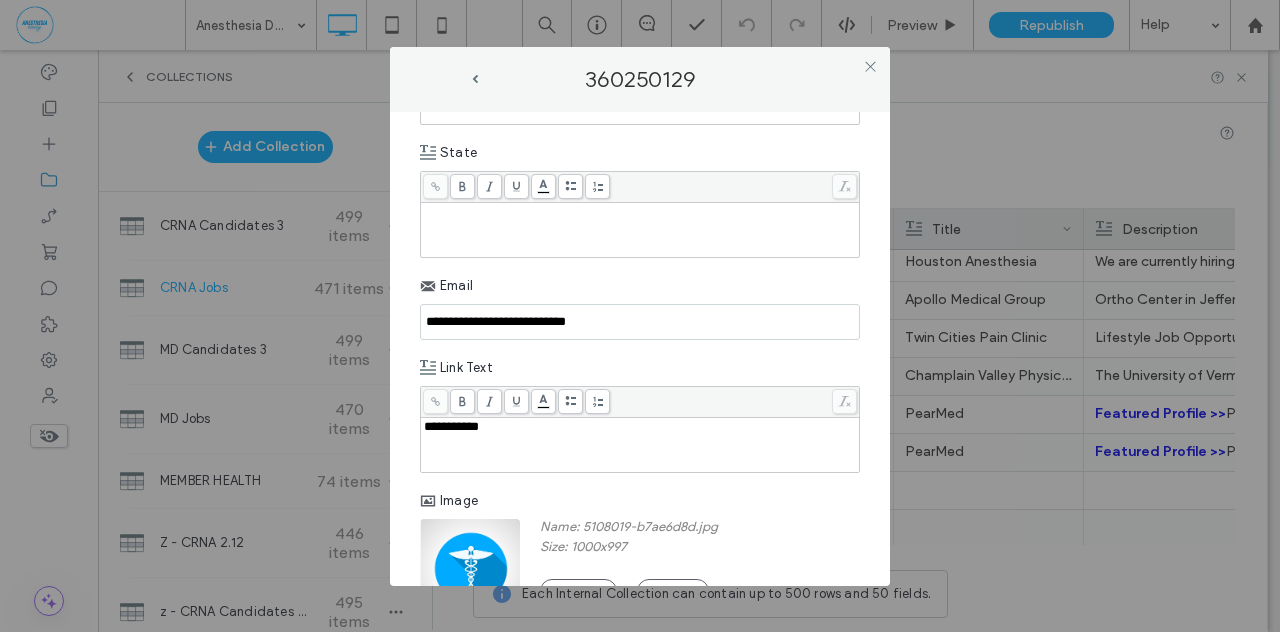 scroll, scrollTop: 980, scrollLeft: 0, axis: vertical 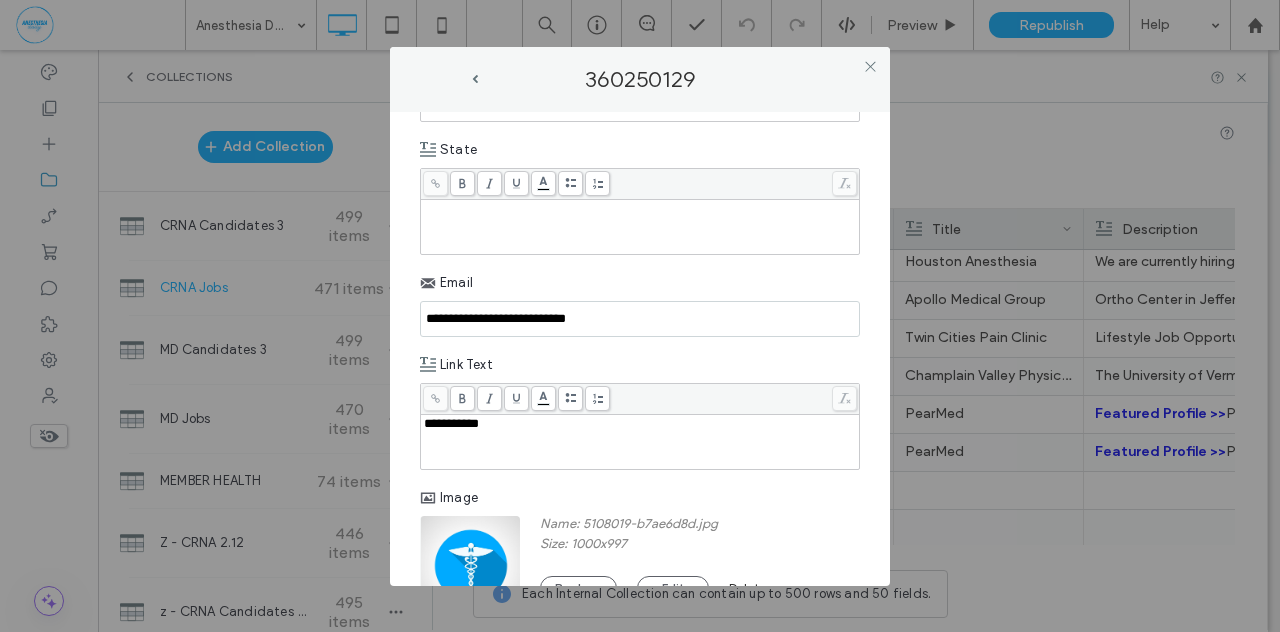drag, startPoint x: 633, startPoint y: 317, endPoint x: 388, endPoint y: 311, distance: 245.07346 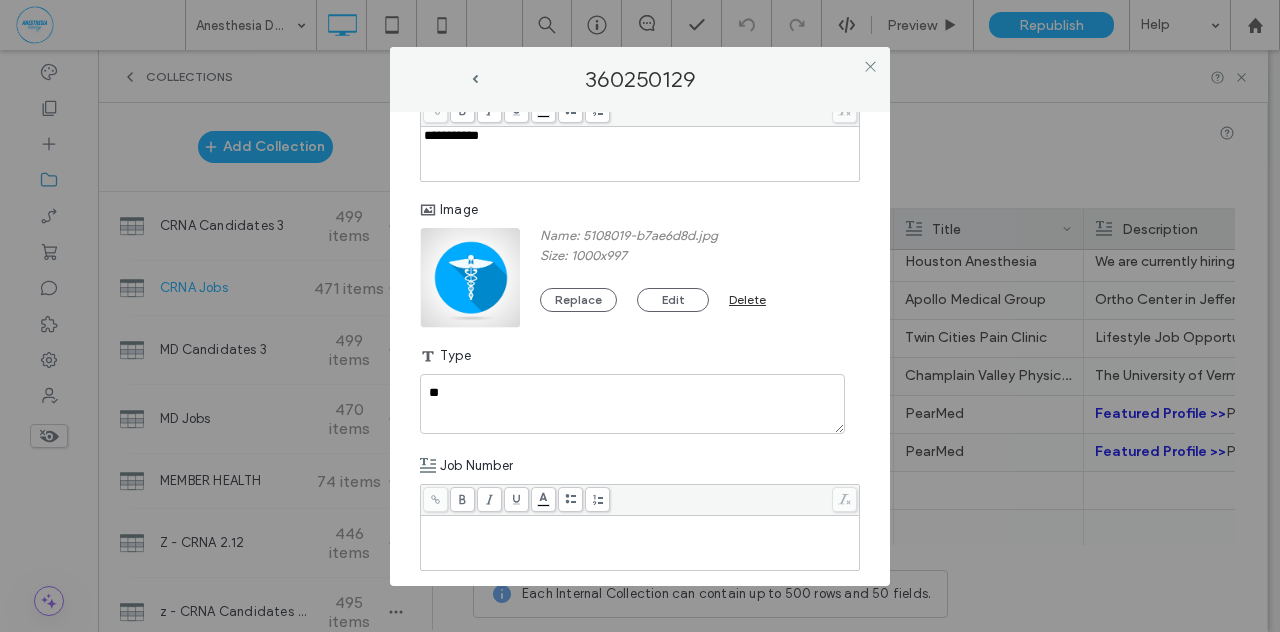 scroll, scrollTop: 1272, scrollLeft: 0, axis: vertical 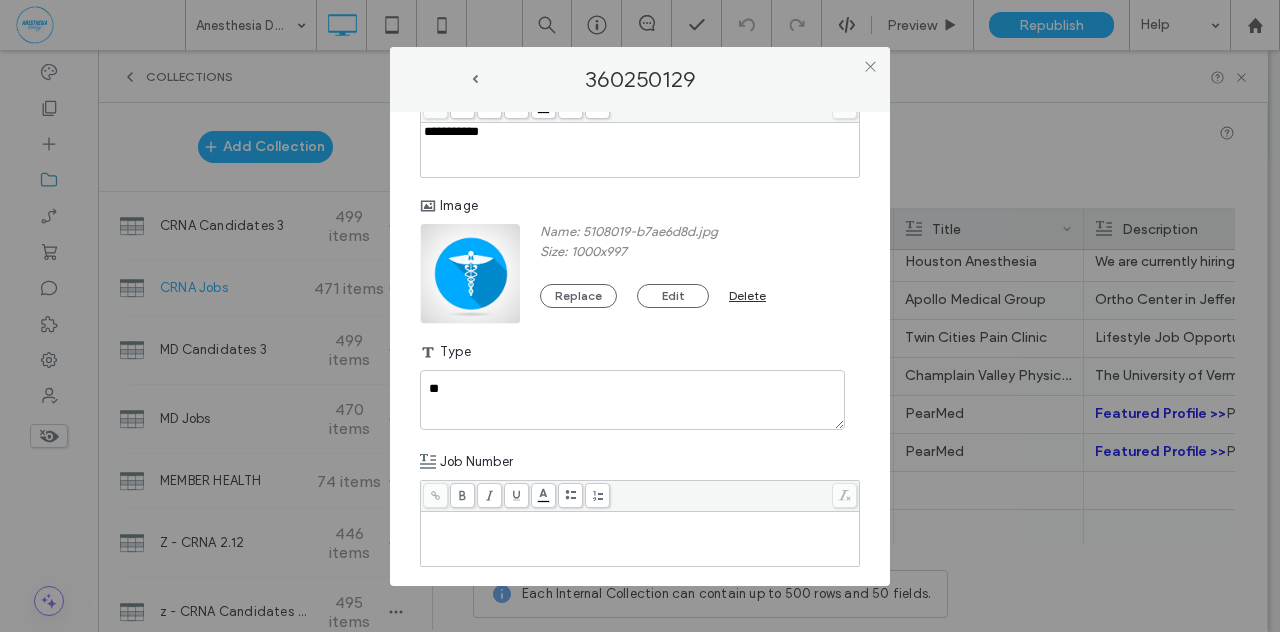 type 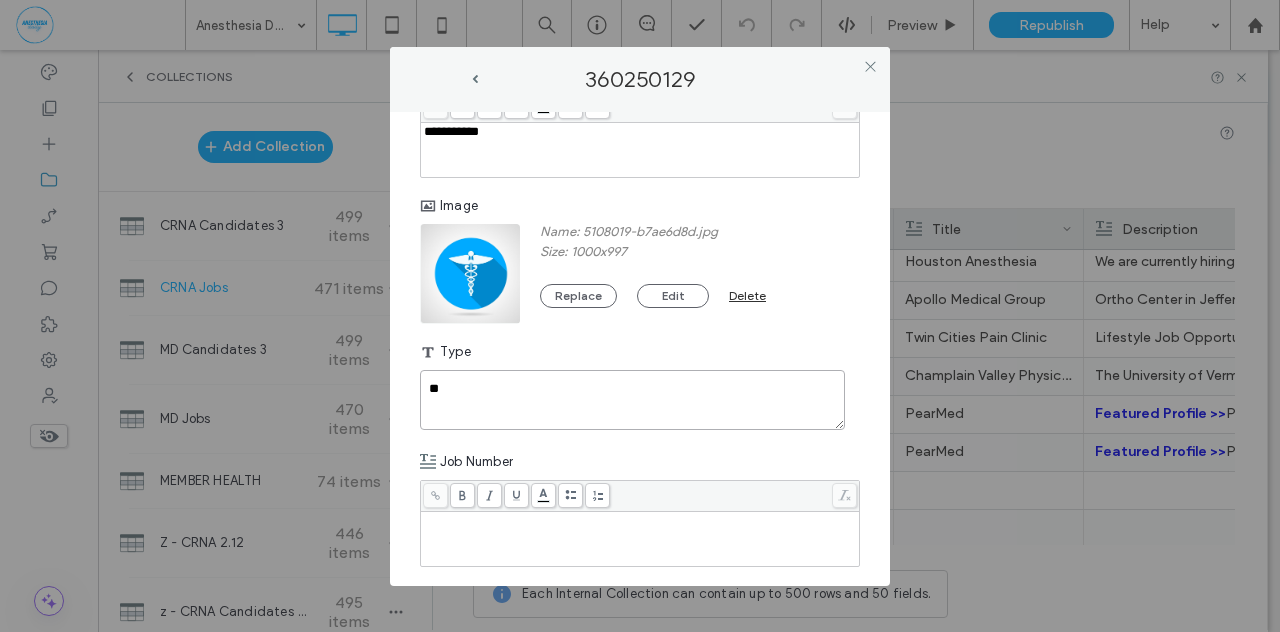 drag, startPoint x: 447, startPoint y: 377, endPoint x: 372, endPoint y: 372, distance: 75.16648 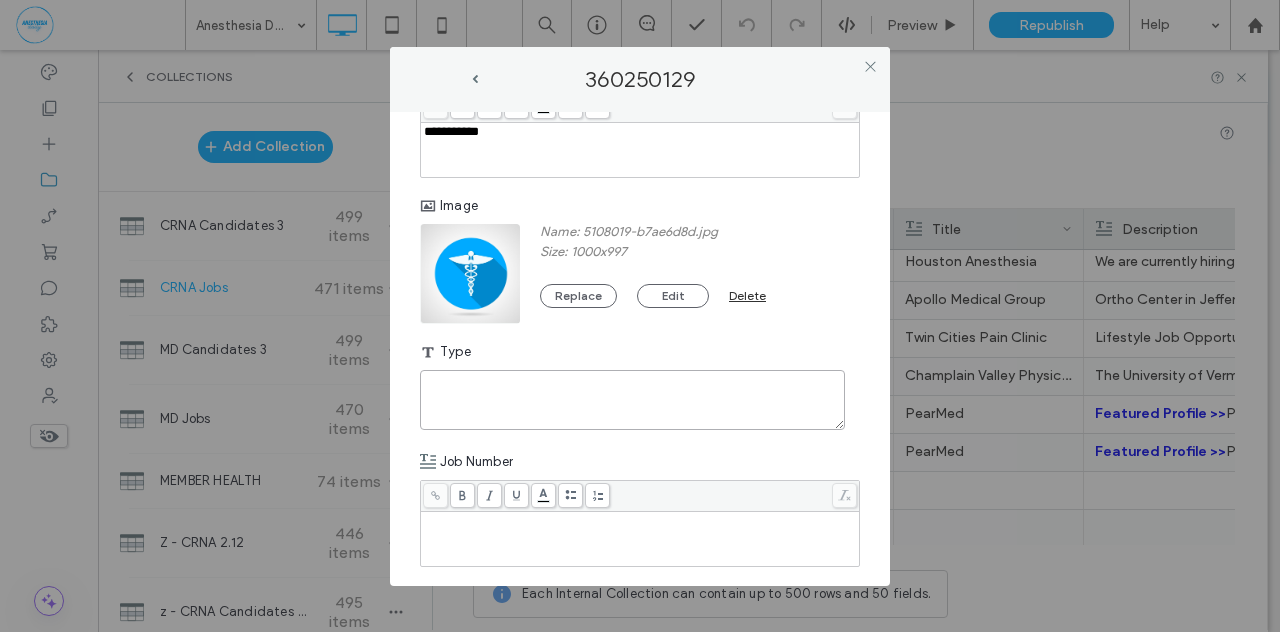 scroll, scrollTop: 1264, scrollLeft: 0, axis: vertical 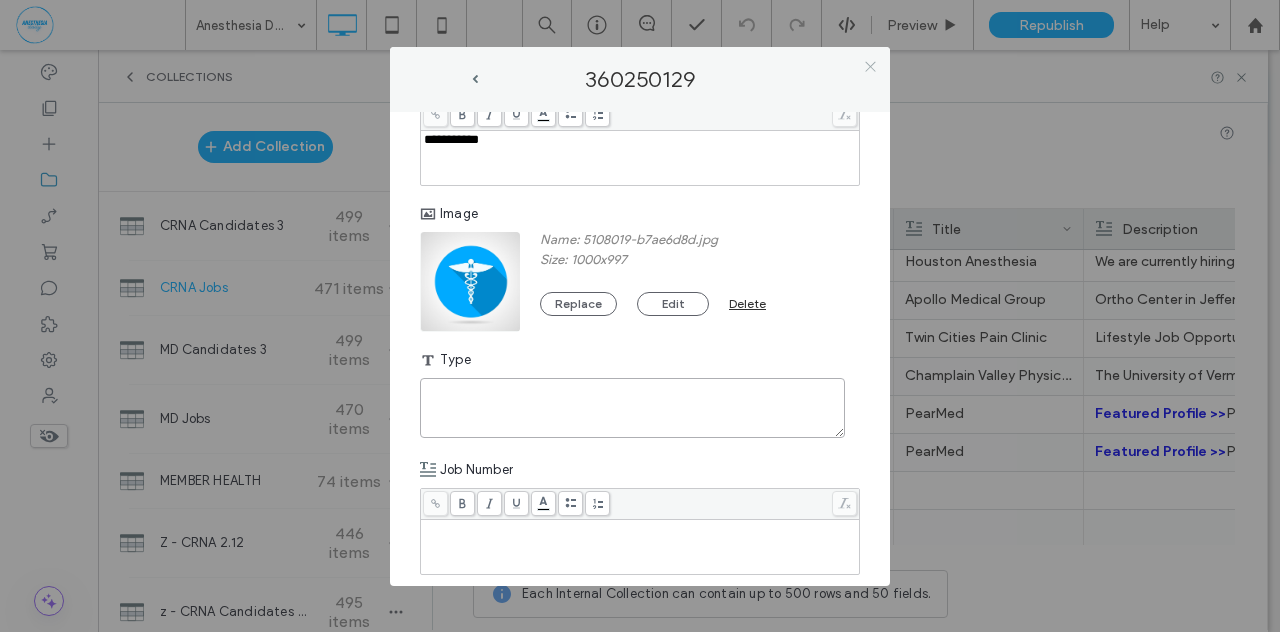 type 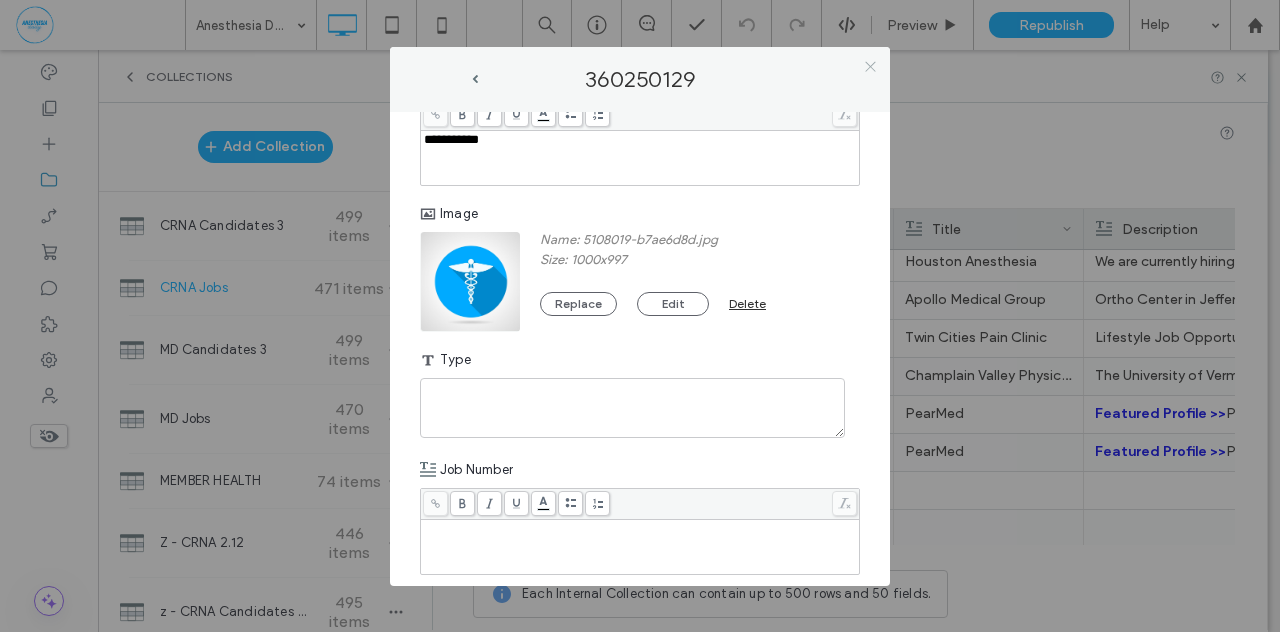 click 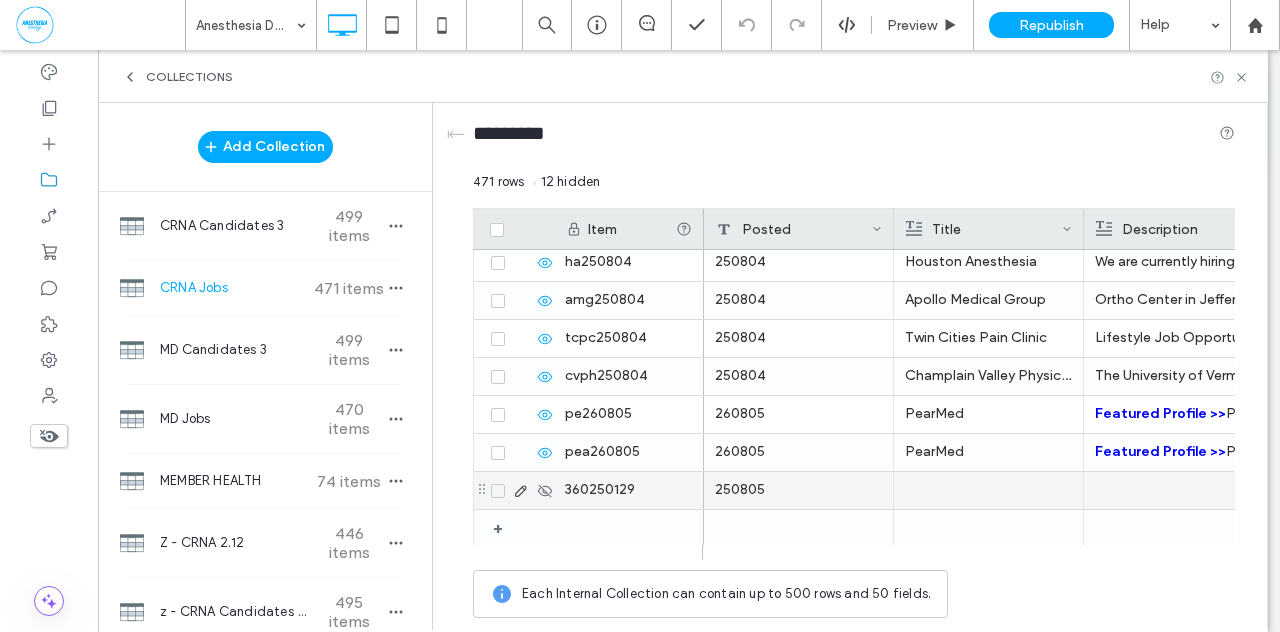 click 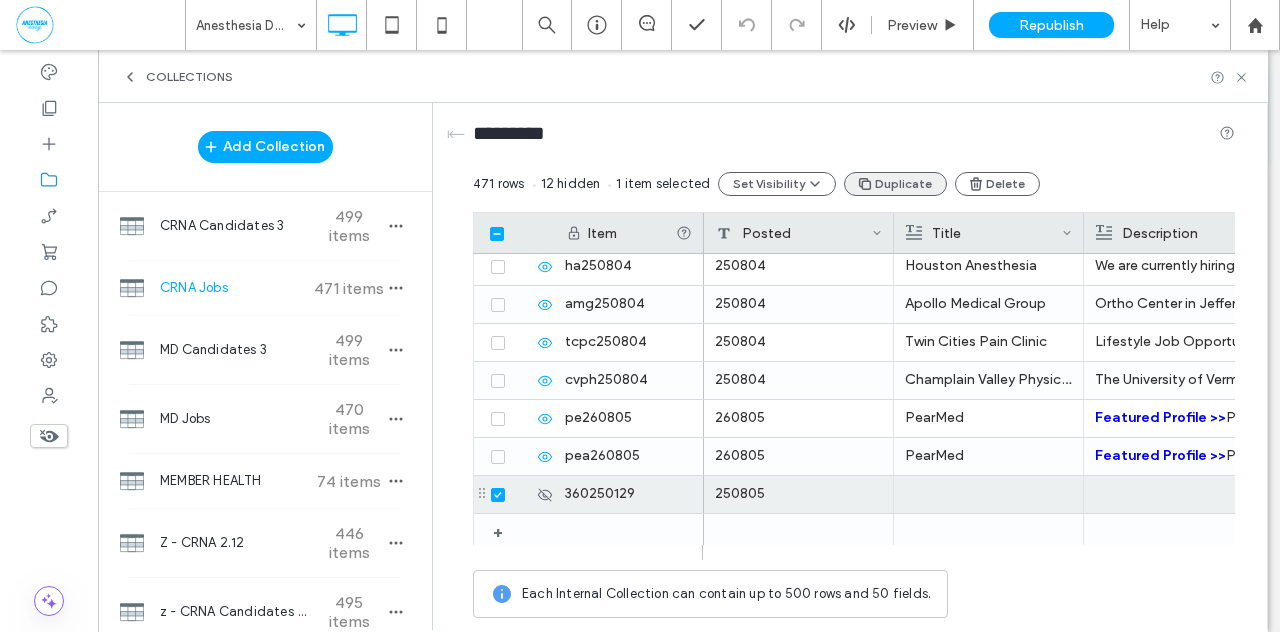 click on "Duplicate" at bounding box center [895, 184] 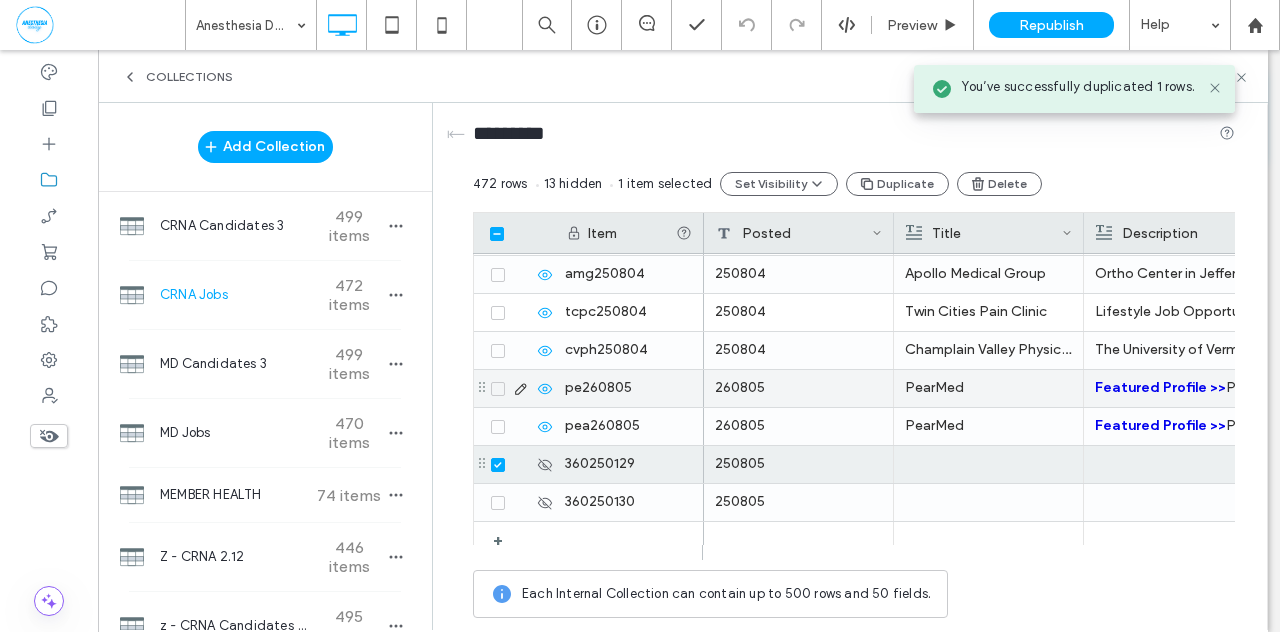 scroll, scrollTop: 17670, scrollLeft: 0, axis: vertical 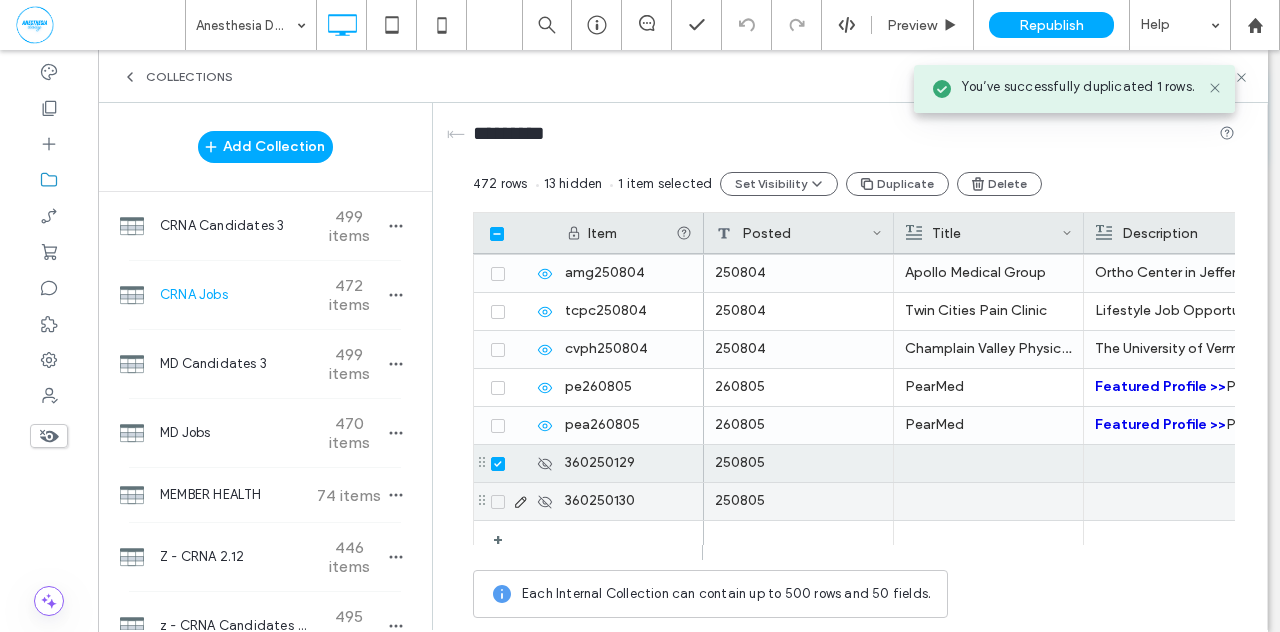 click 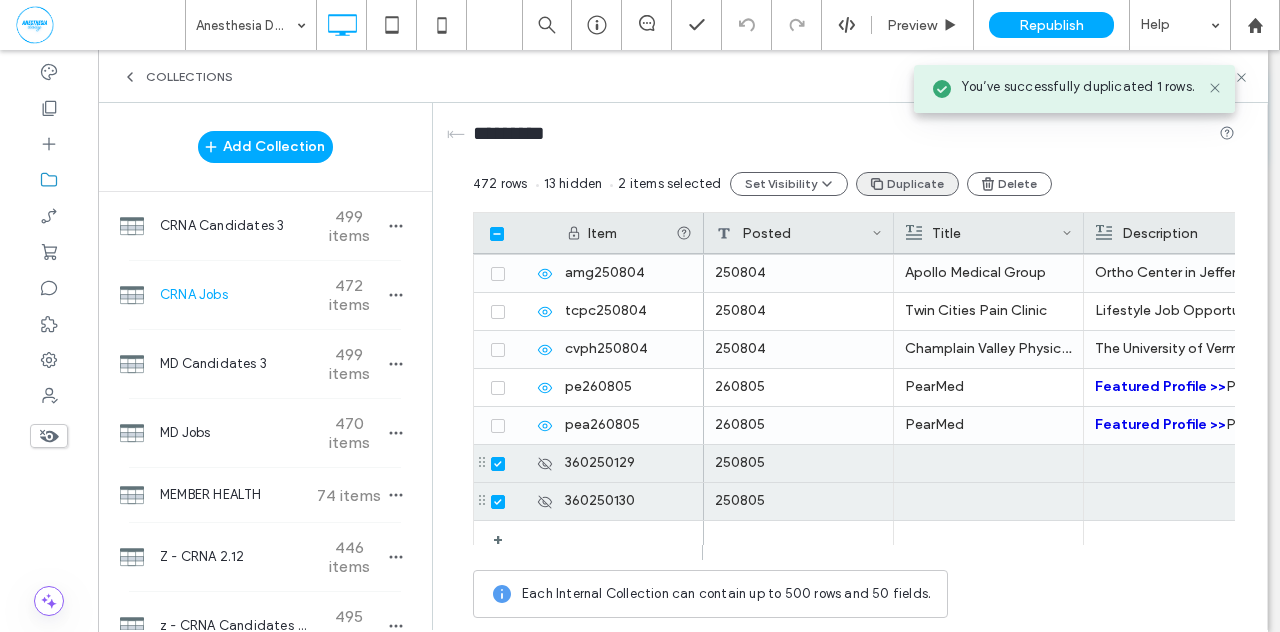 click on "Duplicate" at bounding box center [907, 184] 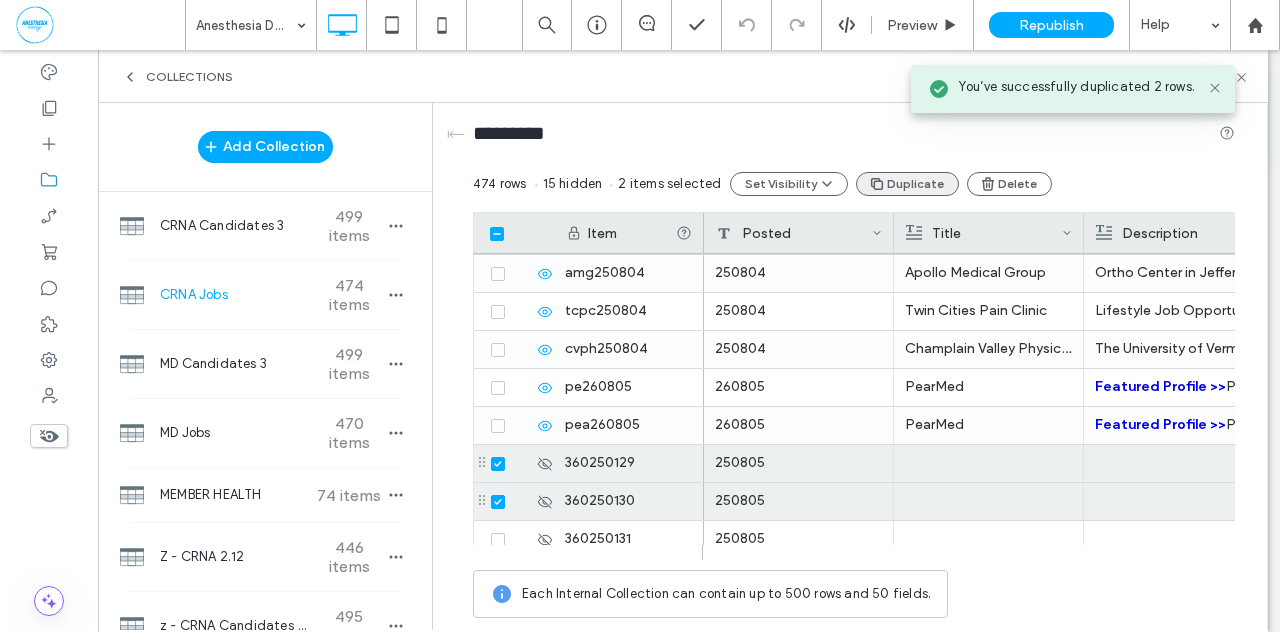 click on "Duplicate" at bounding box center (907, 184) 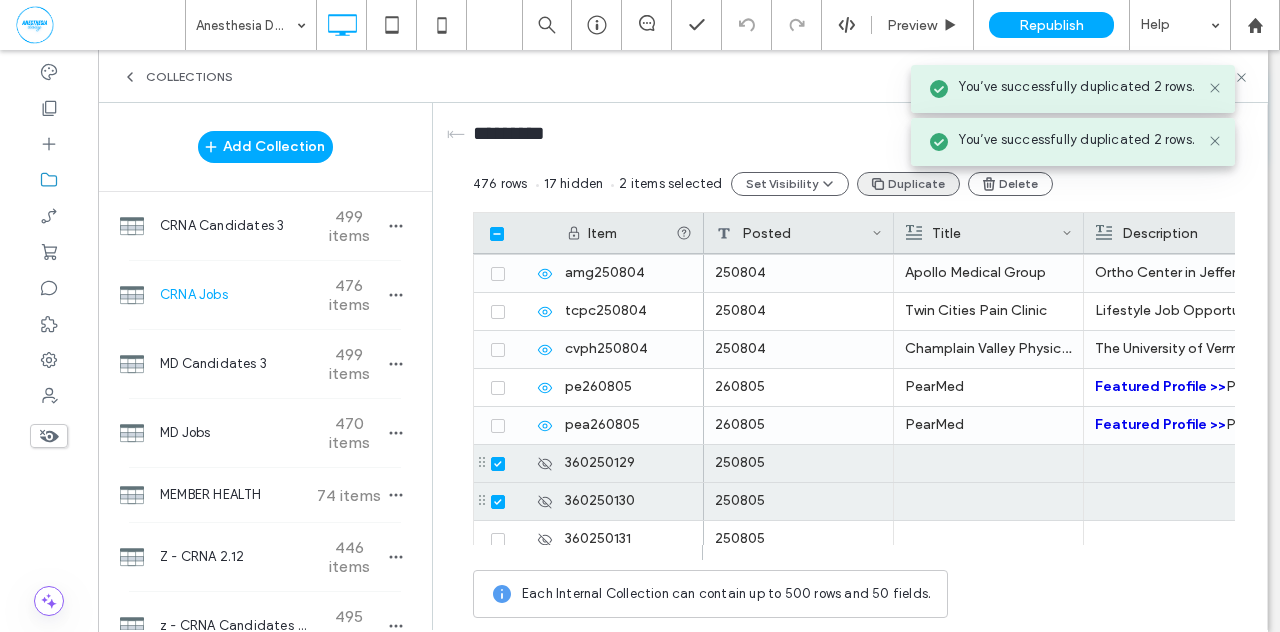 click on "Duplicate" at bounding box center (908, 184) 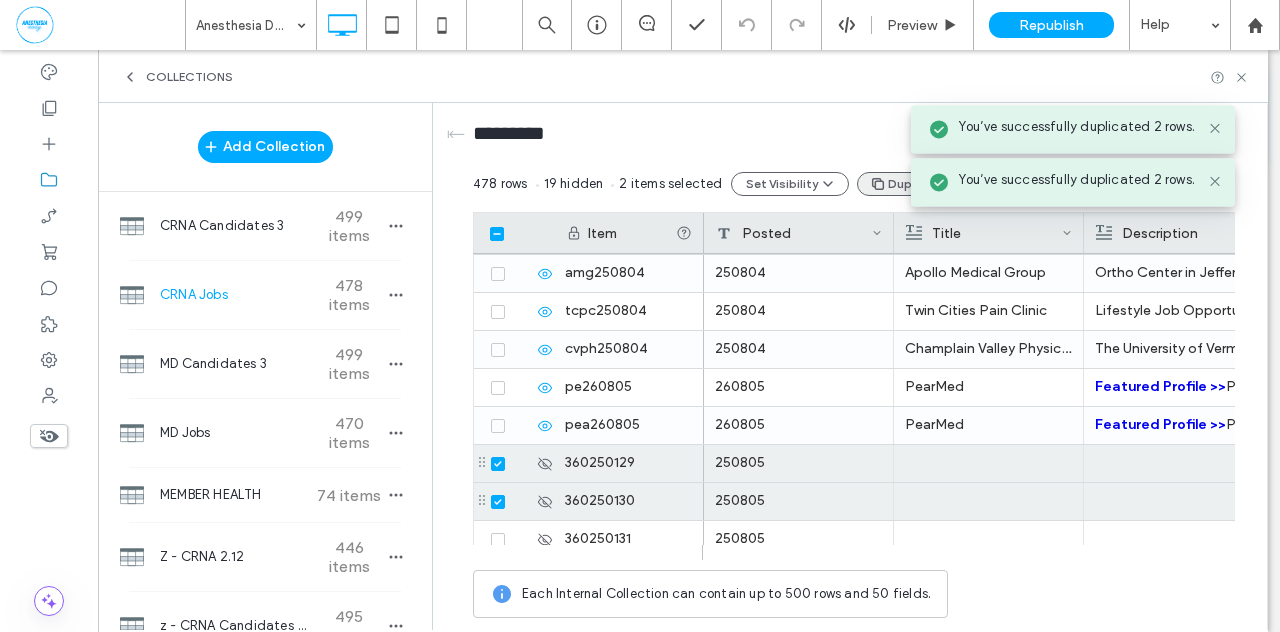 click on "Duplicate" at bounding box center [908, 184] 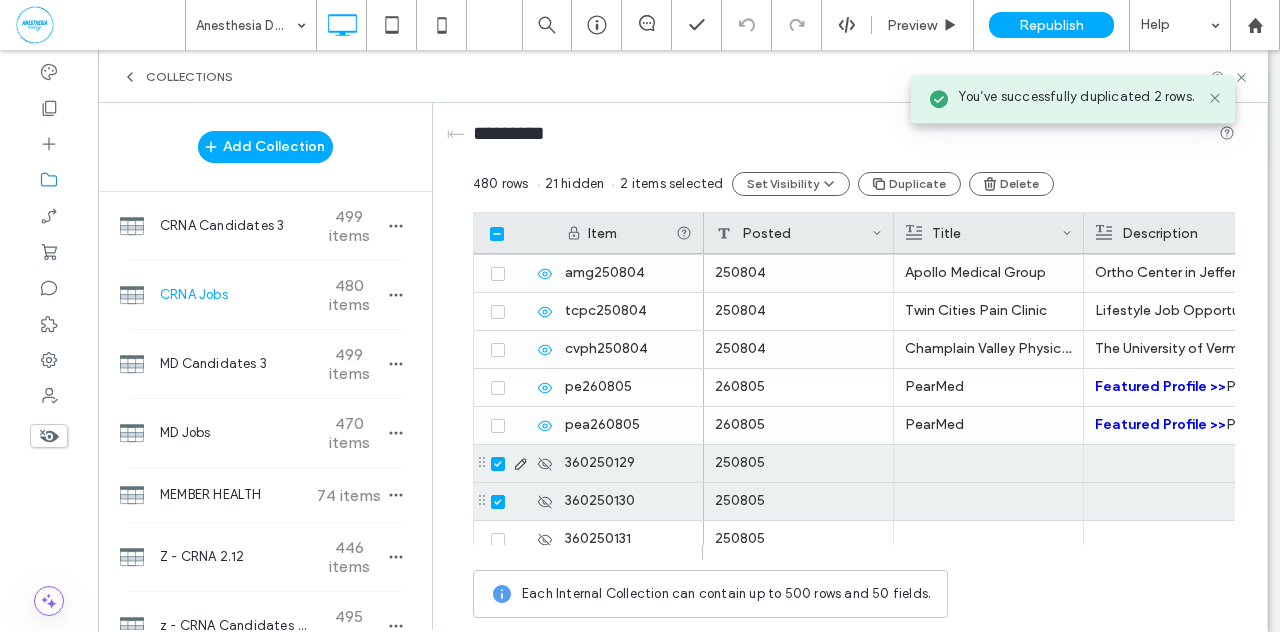 click 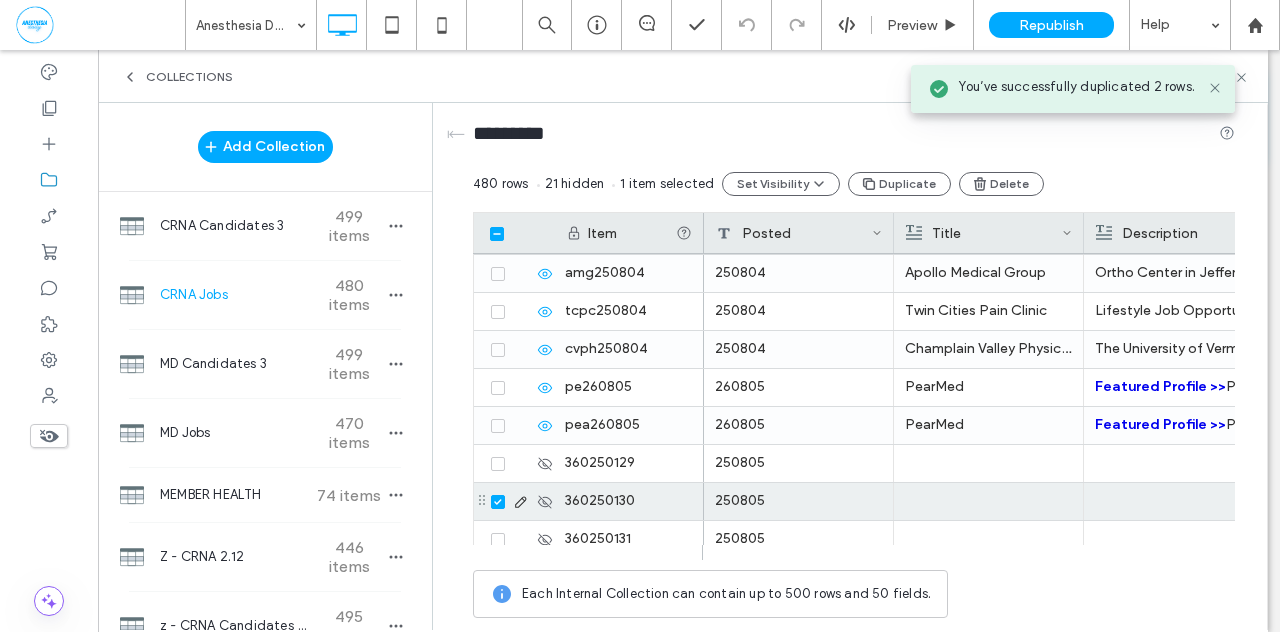 click at bounding box center (498, 502) 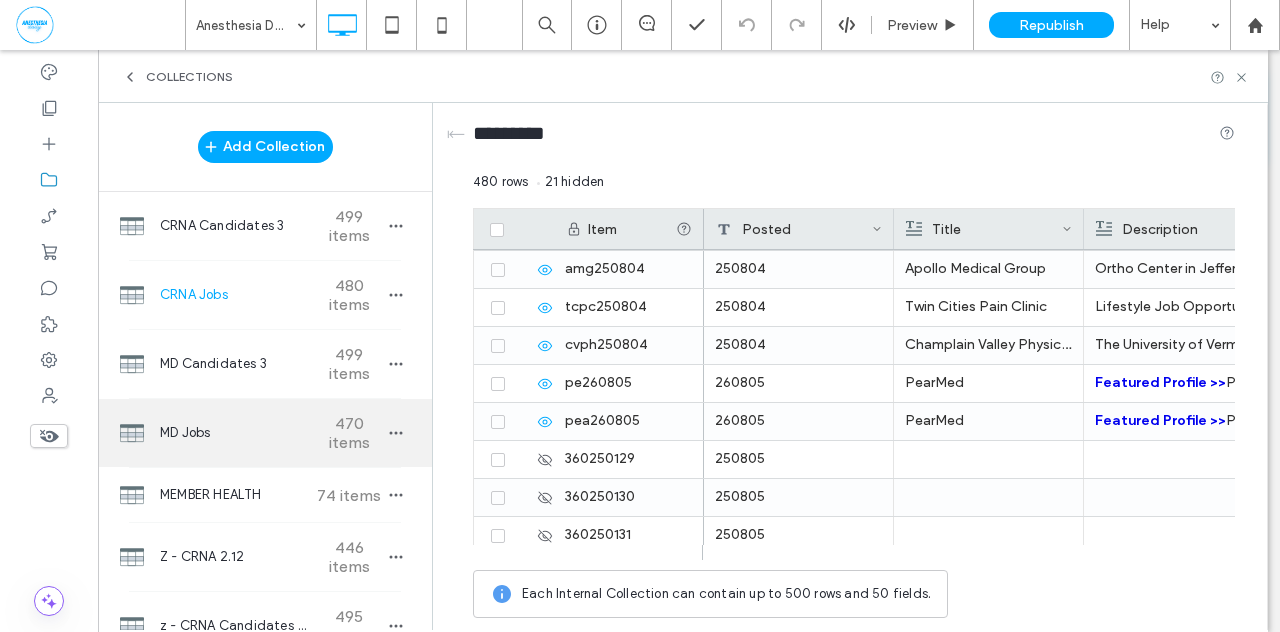 click on "470 items" at bounding box center [349, 433] 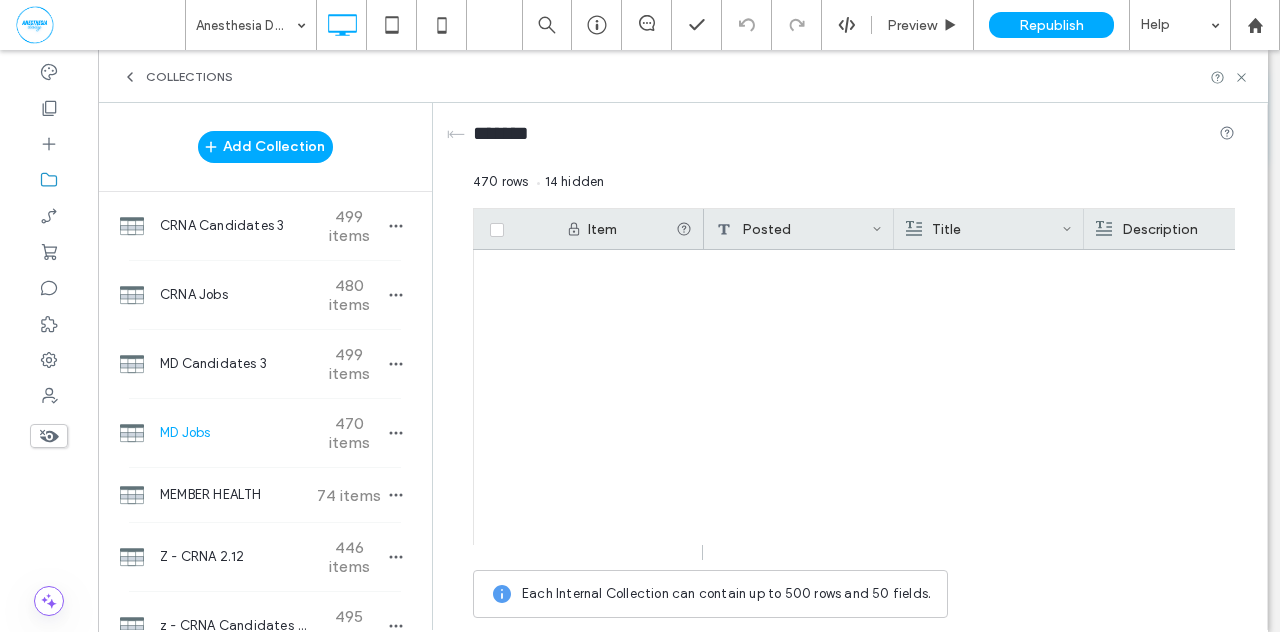 scroll, scrollTop: 17601, scrollLeft: 0, axis: vertical 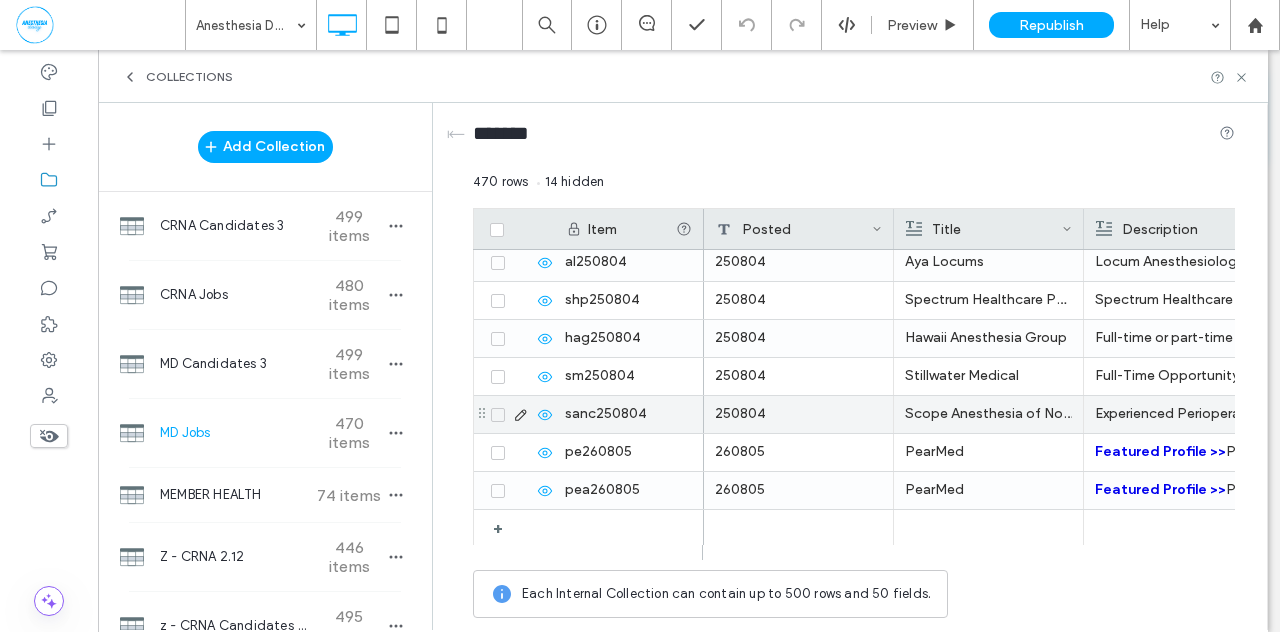 click 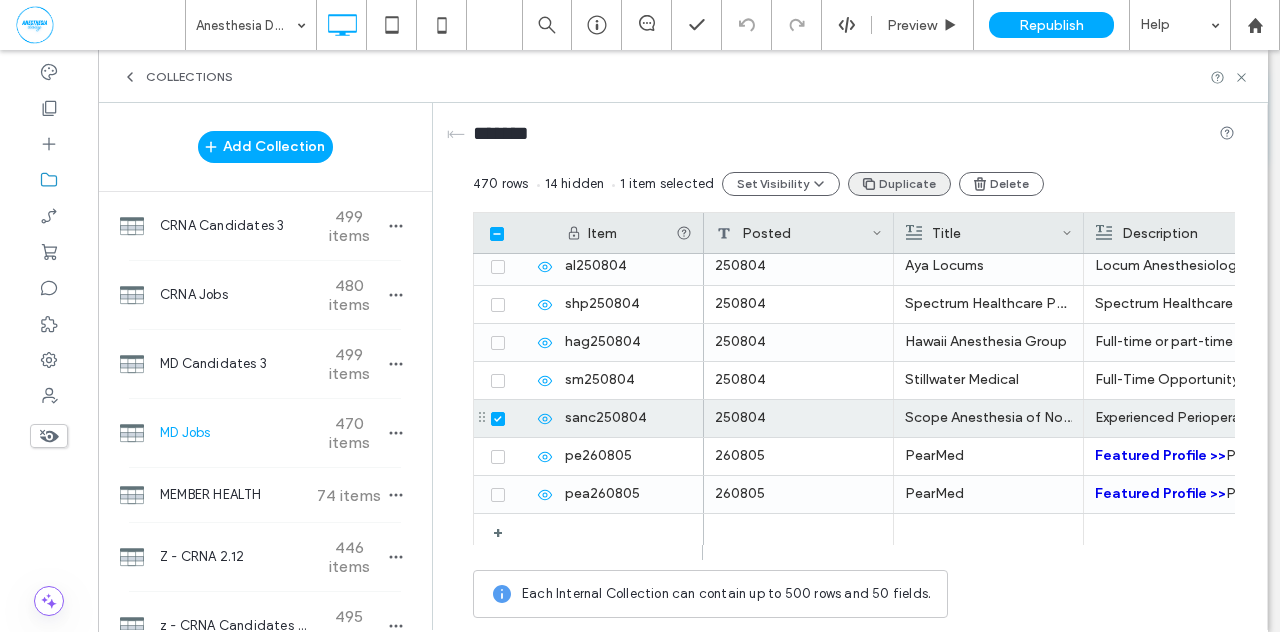 click on "Duplicate" at bounding box center (899, 184) 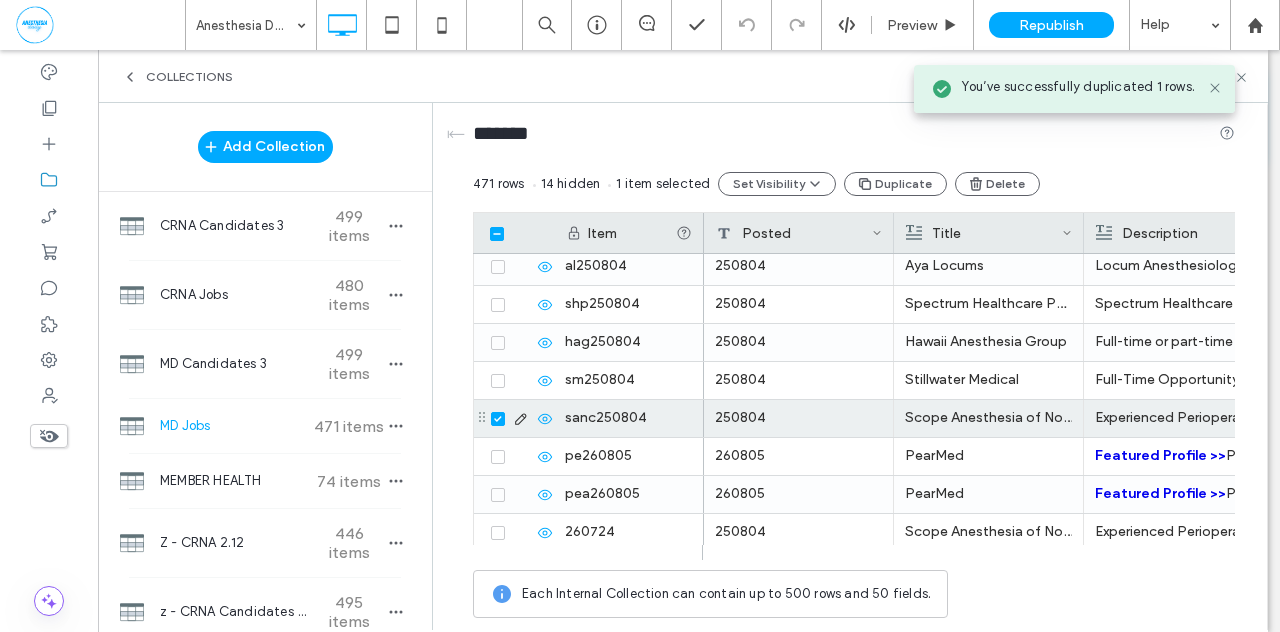 click 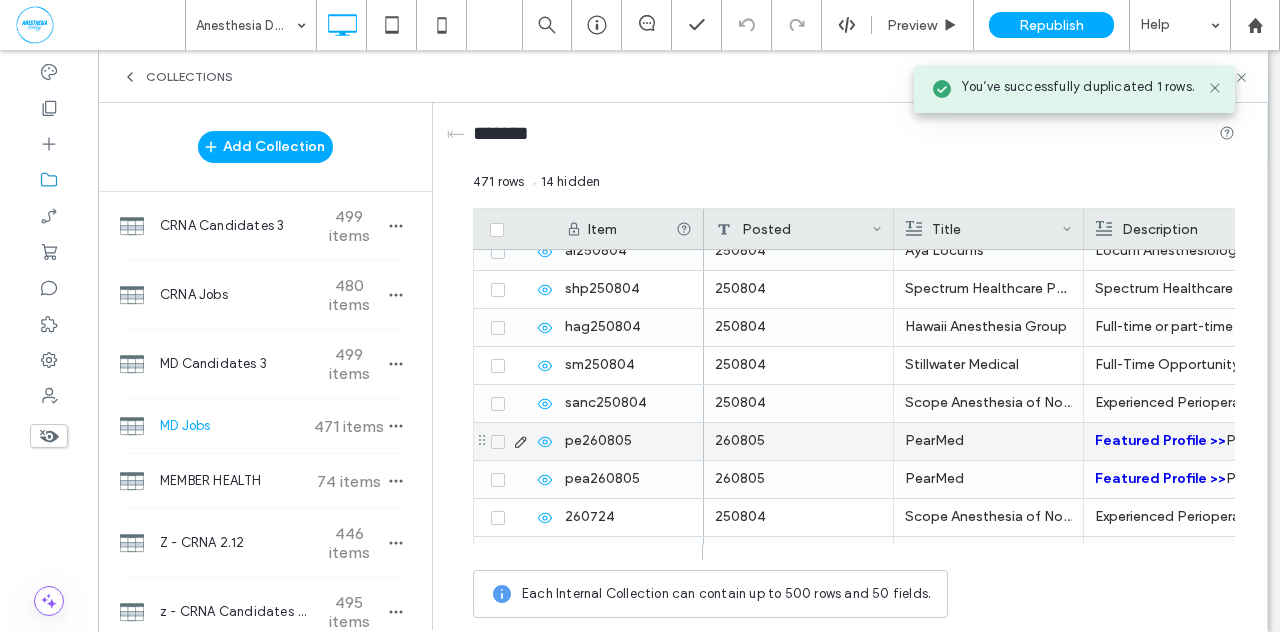 scroll, scrollTop: 17639, scrollLeft: 0, axis: vertical 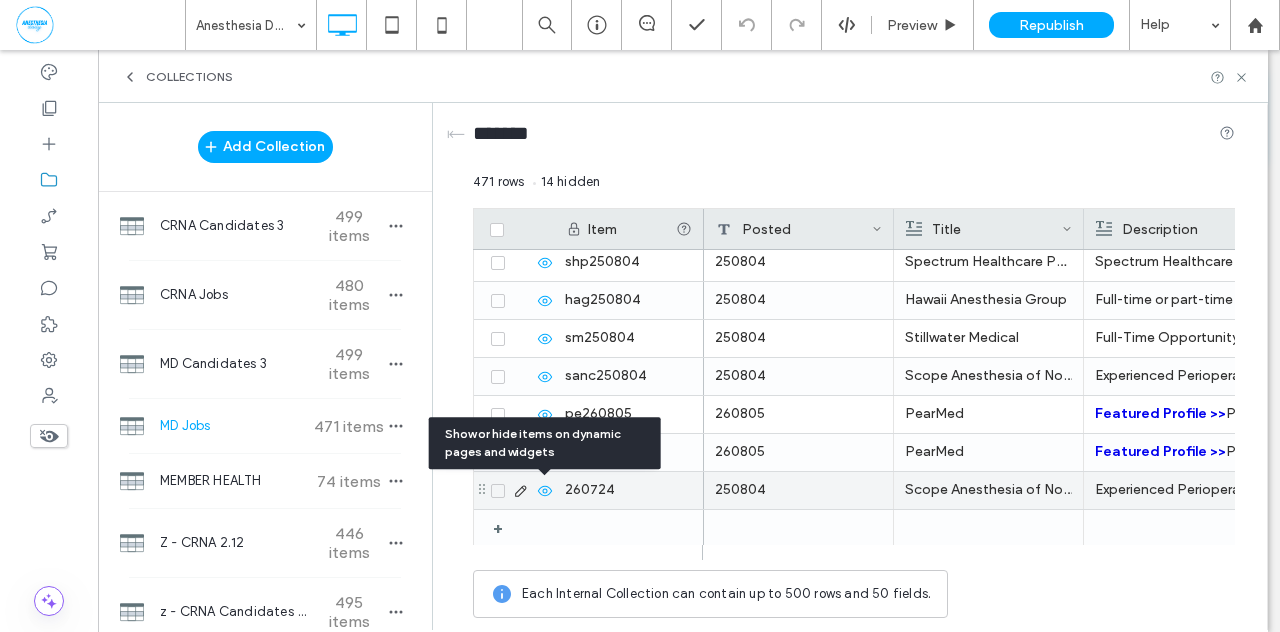 click 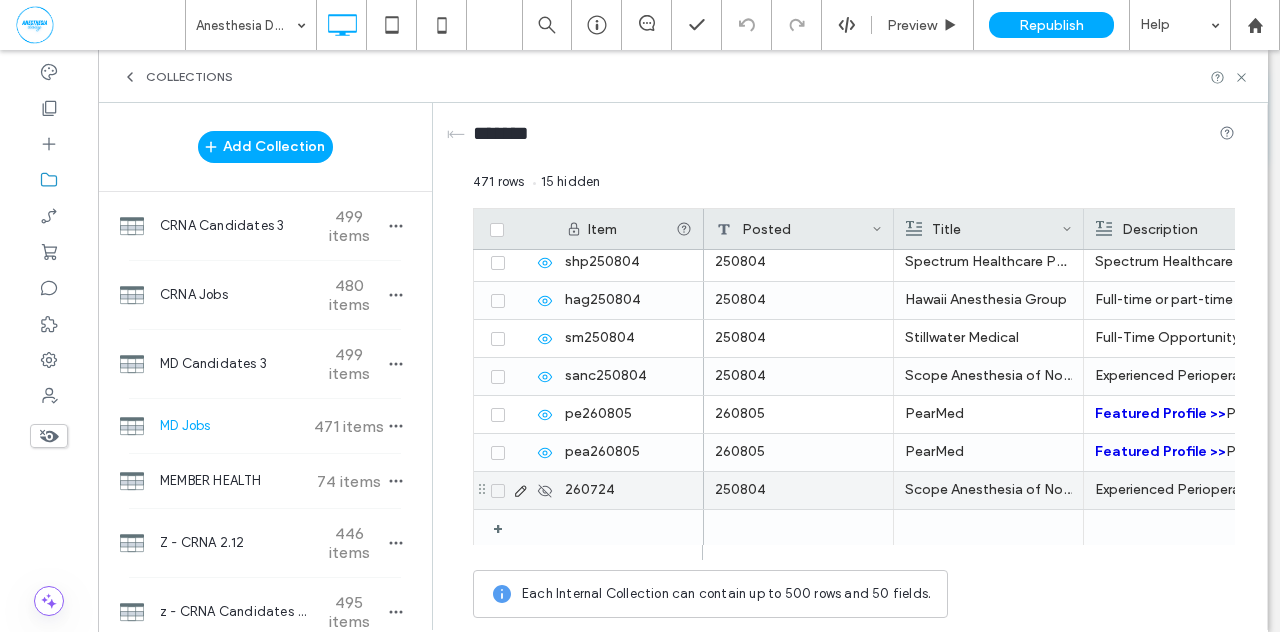 click 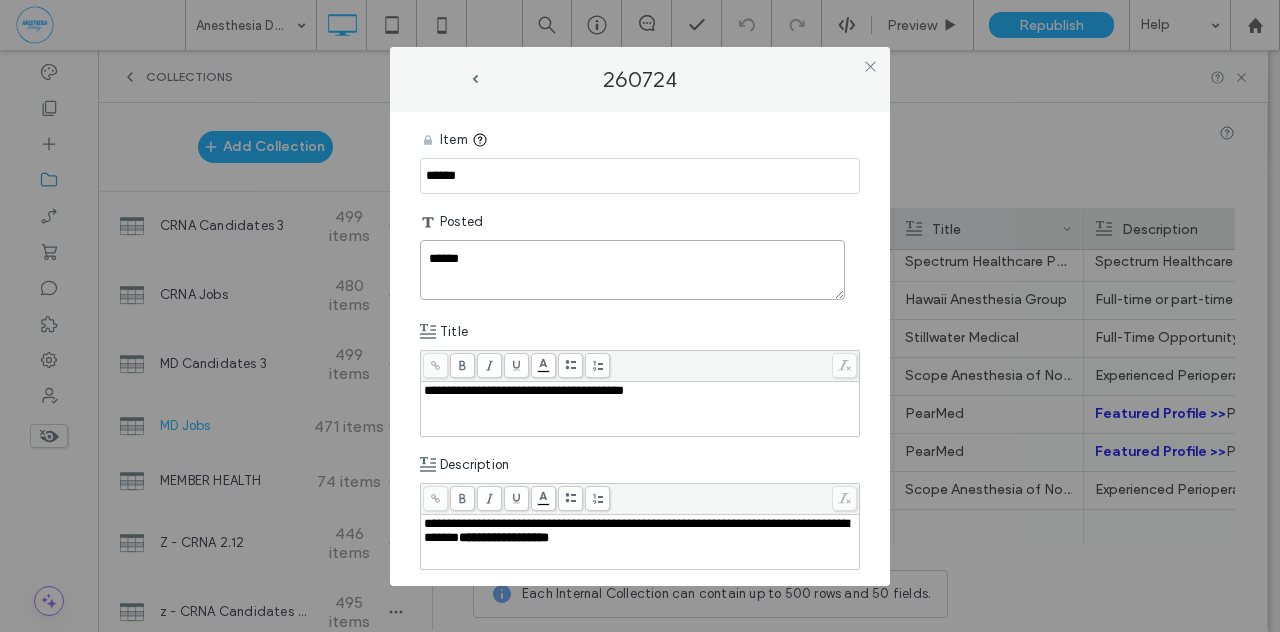 click on "******" at bounding box center [632, 270] 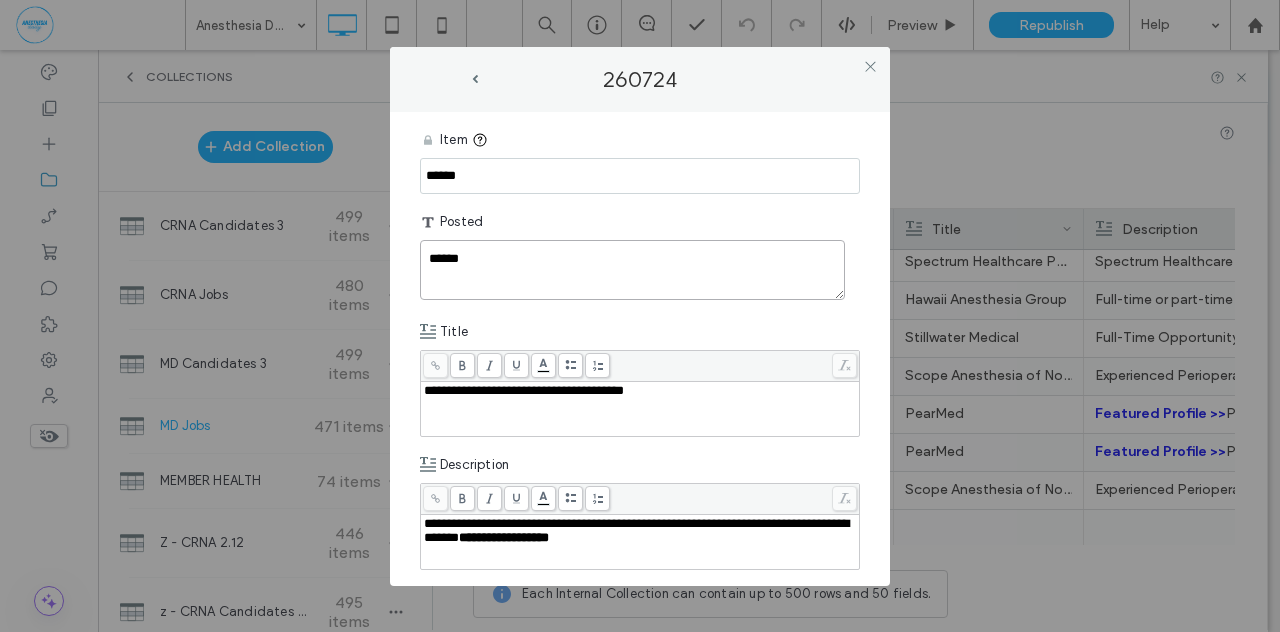 type on "******" 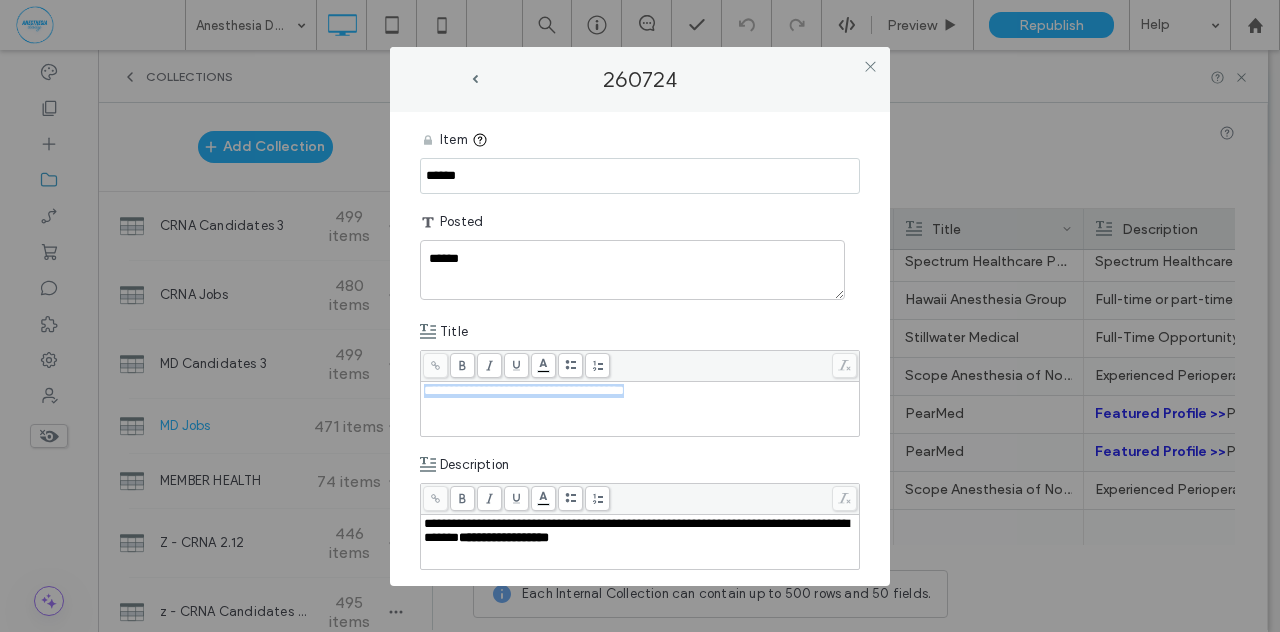 drag, startPoint x: 642, startPoint y: 388, endPoint x: 401, endPoint y: 373, distance: 241.46635 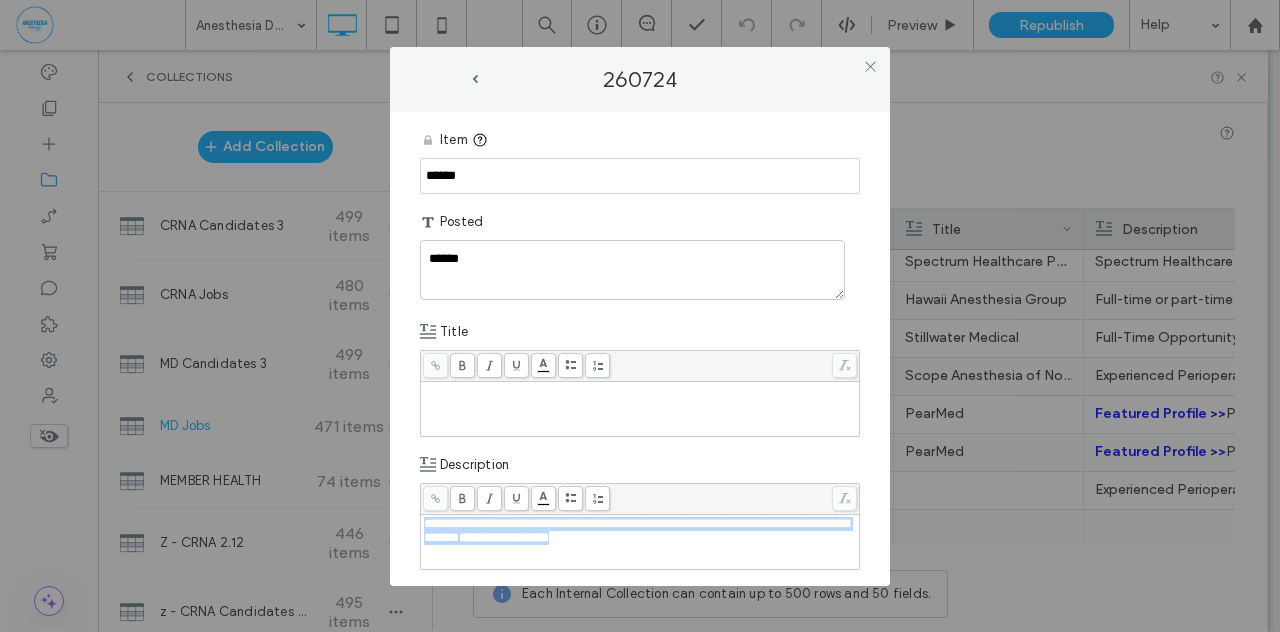 drag, startPoint x: 678, startPoint y: 539, endPoint x: 400, endPoint y: 525, distance: 278.3523 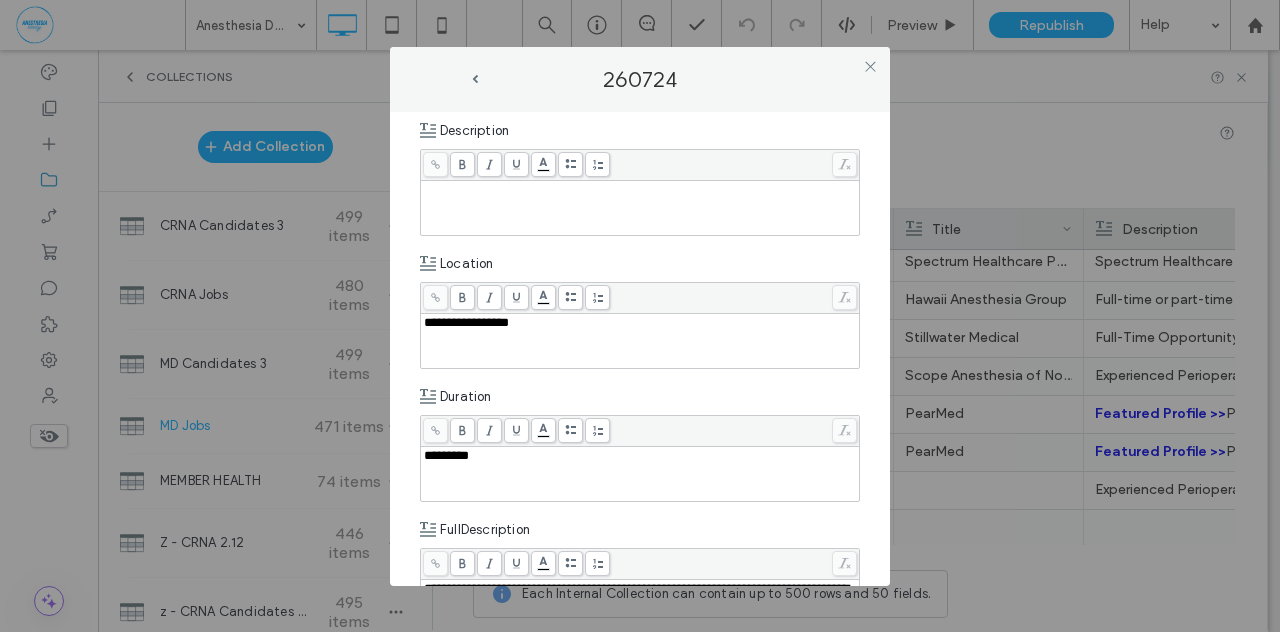 scroll, scrollTop: 350, scrollLeft: 0, axis: vertical 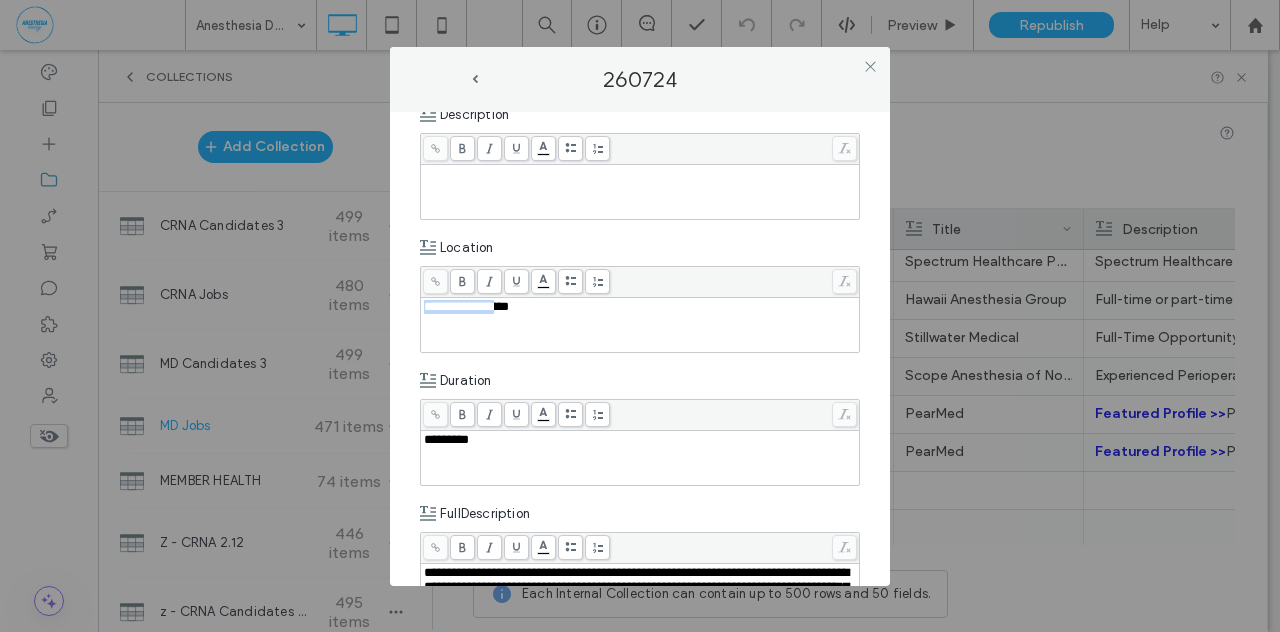 drag, startPoint x: 509, startPoint y: 304, endPoint x: 416, endPoint y: 302, distance: 93.0215 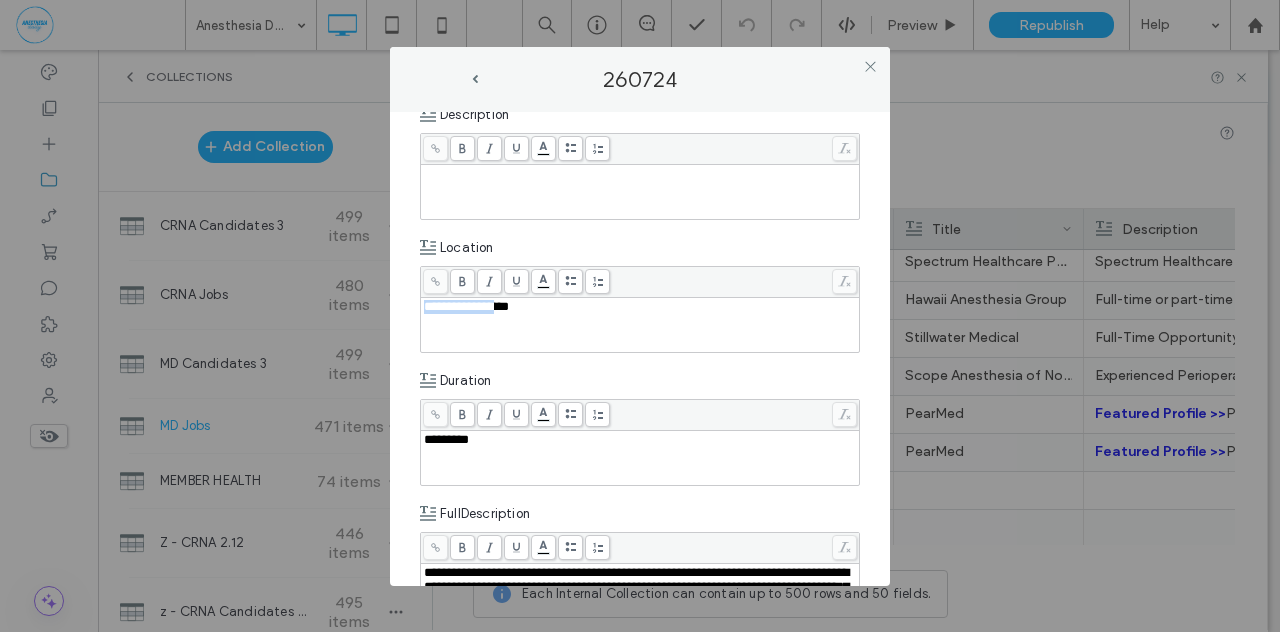 click on "**********" at bounding box center [640, 349] 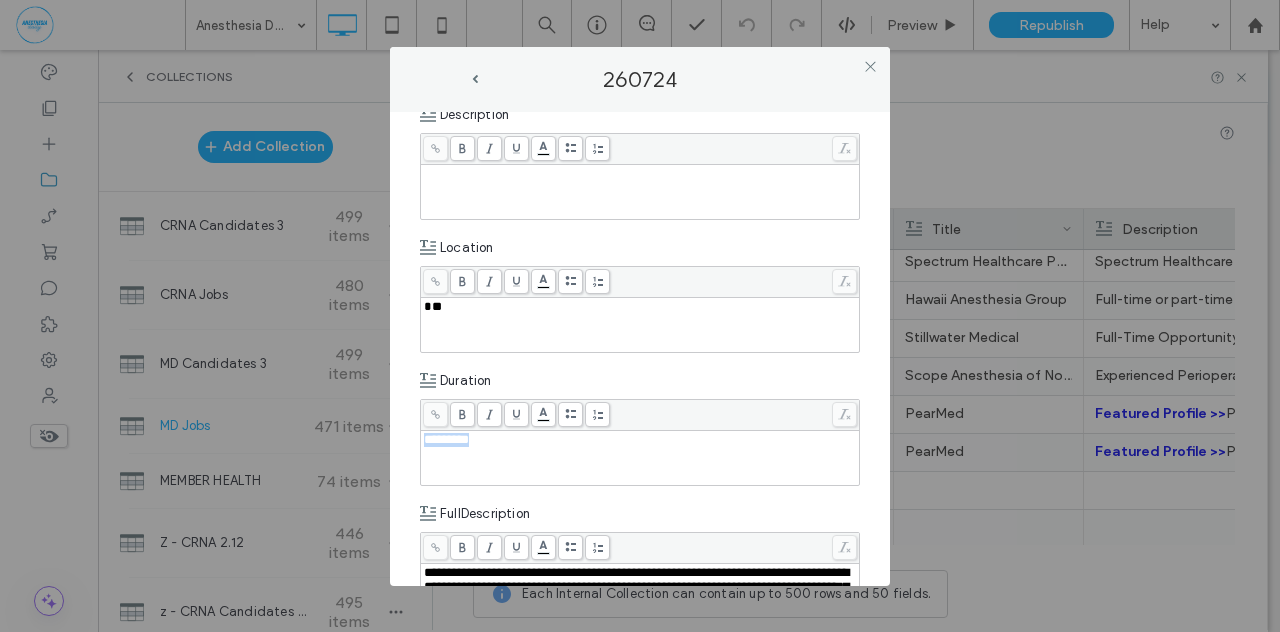 drag, startPoint x: 451, startPoint y: 439, endPoint x: 418, endPoint y: 439, distance: 33 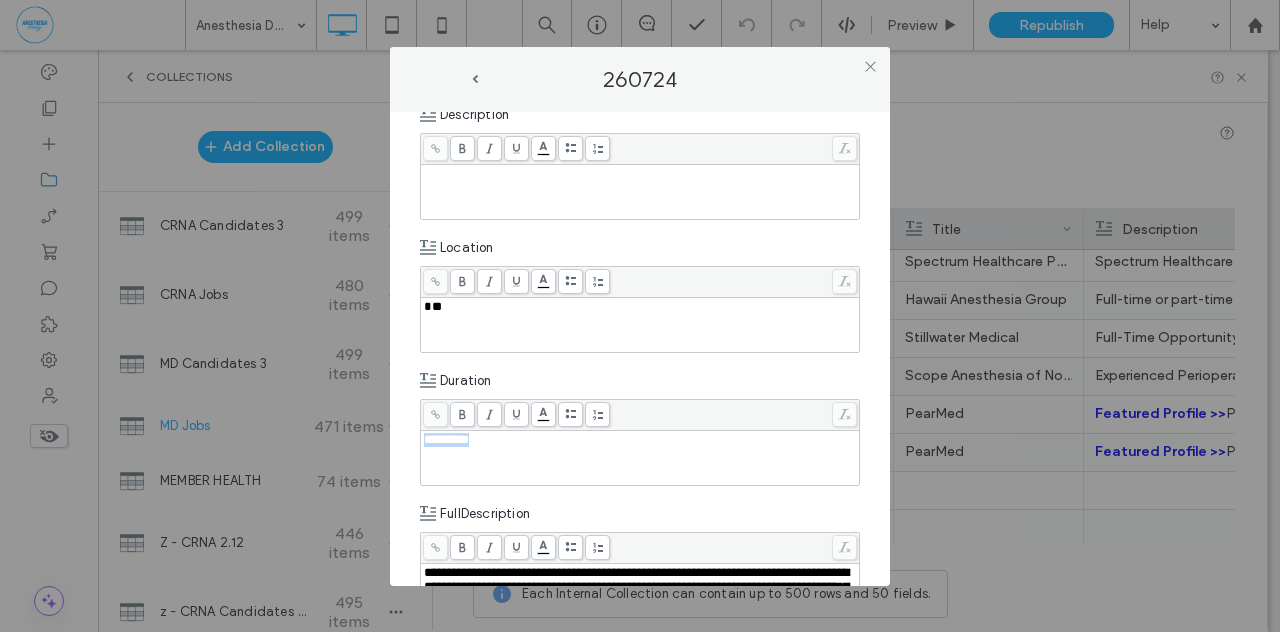 click on "**********" at bounding box center (640, 349) 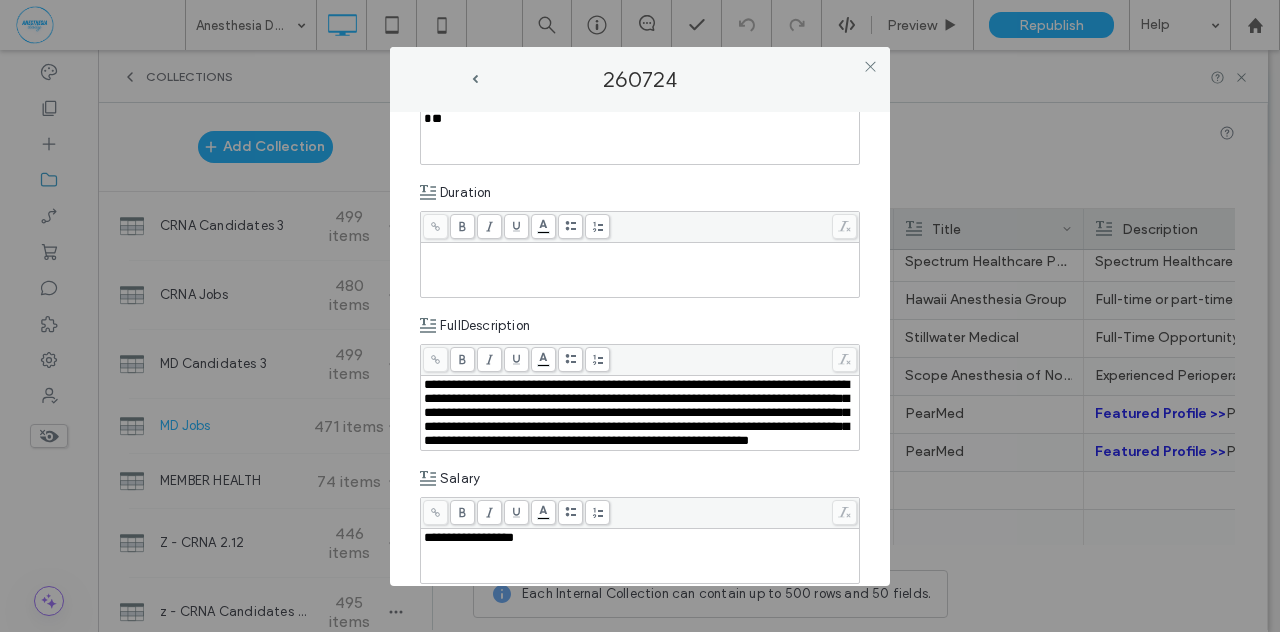 scroll, scrollTop: 598, scrollLeft: 0, axis: vertical 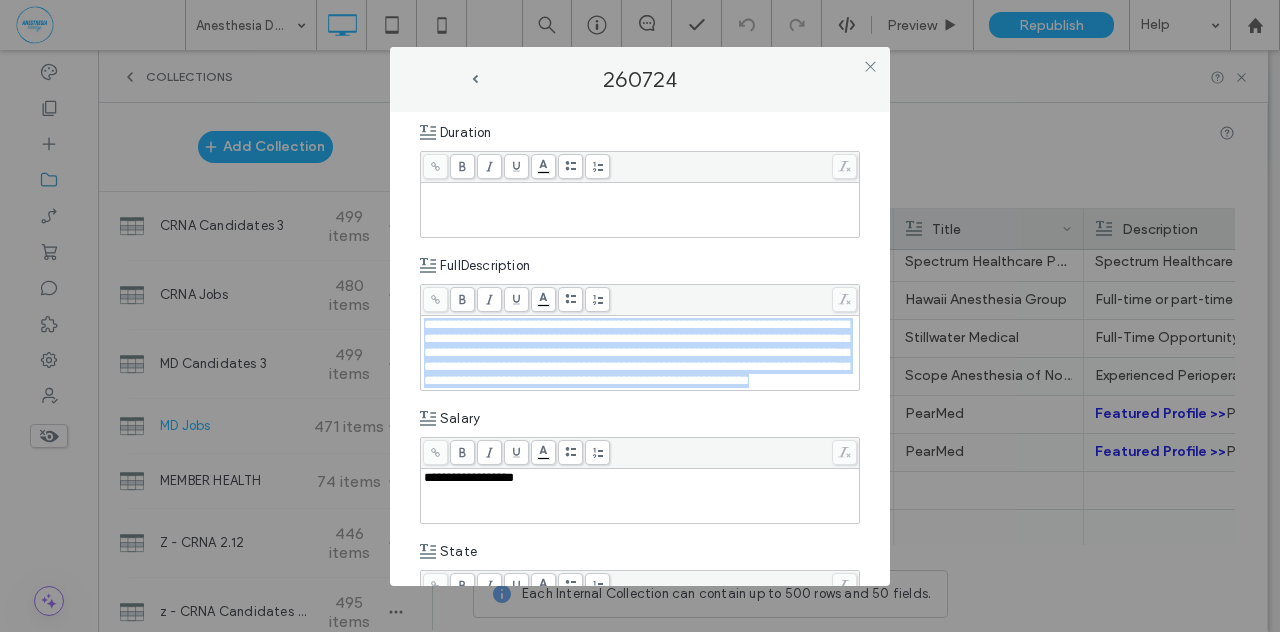 drag, startPoint x: 760, startPoint y: 391, endPoint x: 284, endPoint y: 279, distance: 488.99896 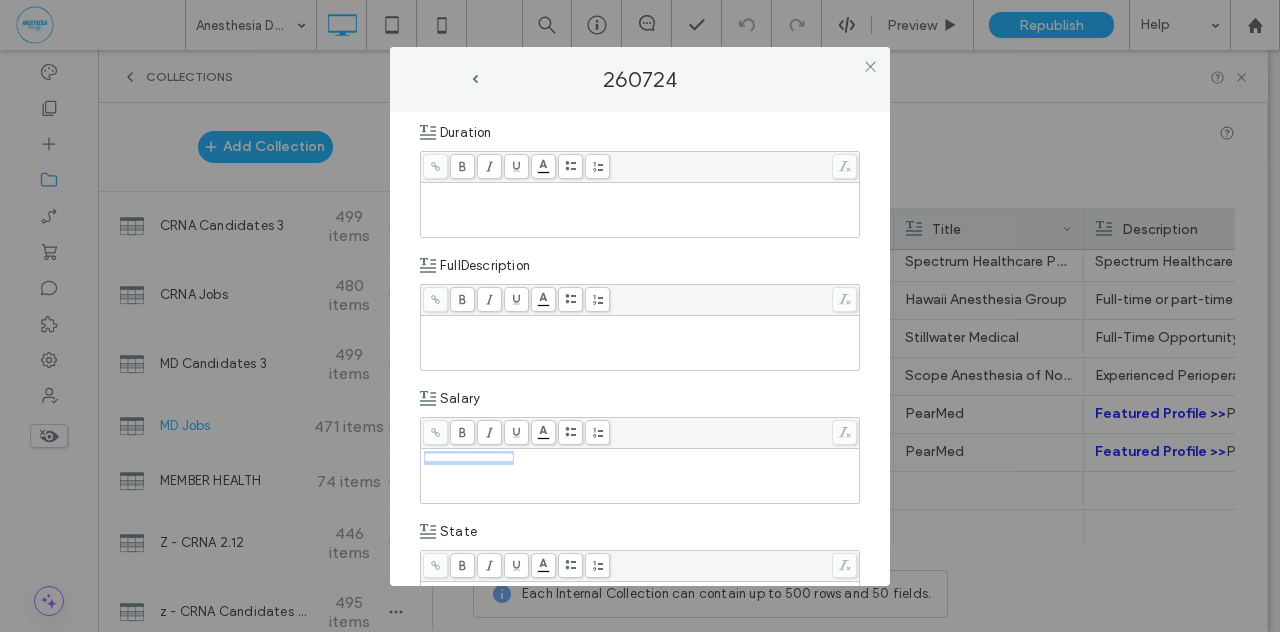 drag, startPoint x: 530, startPoint y: 453, endPoint x: 414, endPoint y: 442, distance: 116.520386 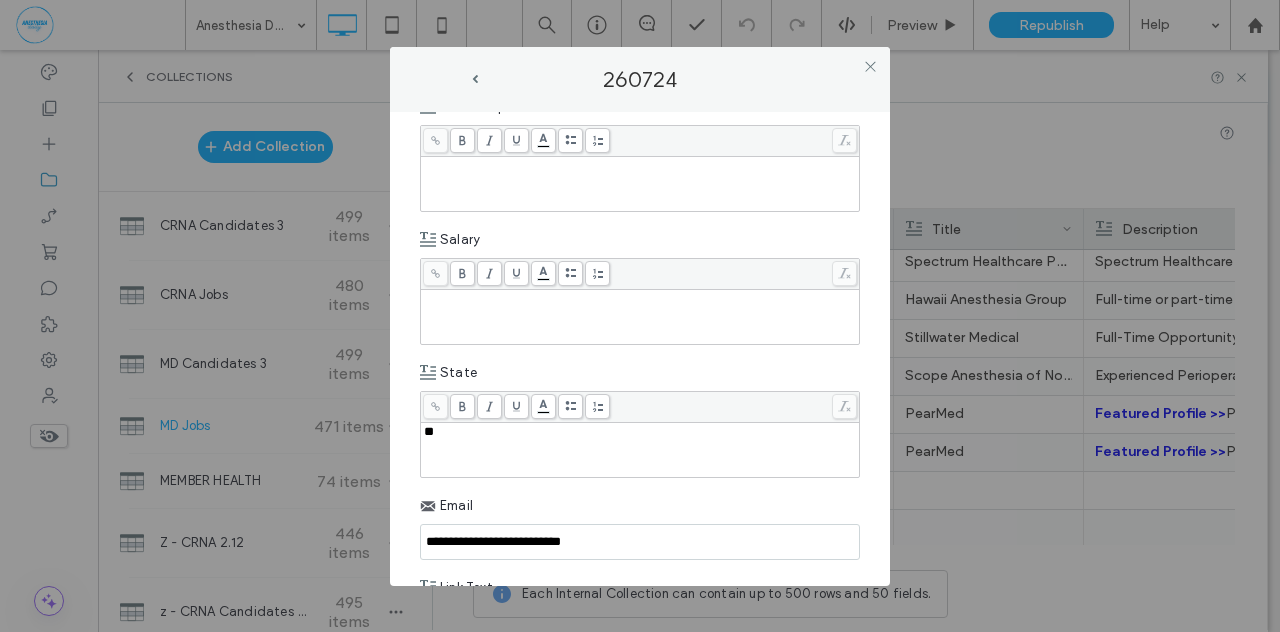 scroll, scrollTop: 832, scrollLeft: 0, axis: vertical 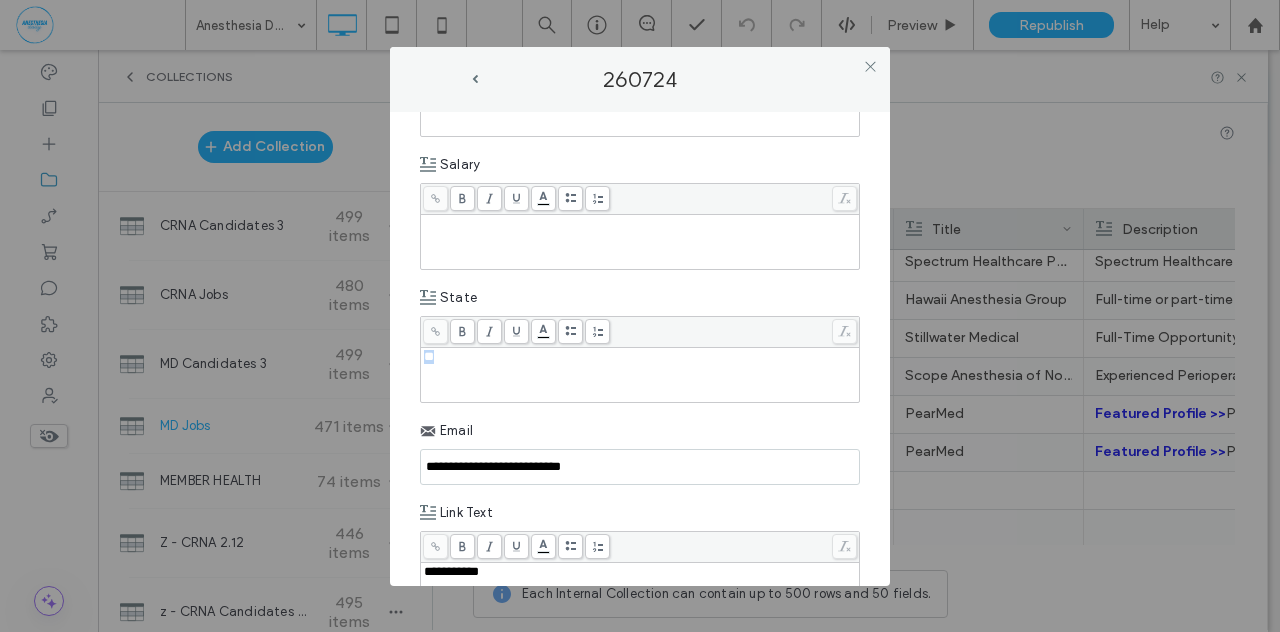 drag, startPoint x: 446, startPoint y: 347, endPoint x: 417, endPoint y: 348, distance: 29.017237 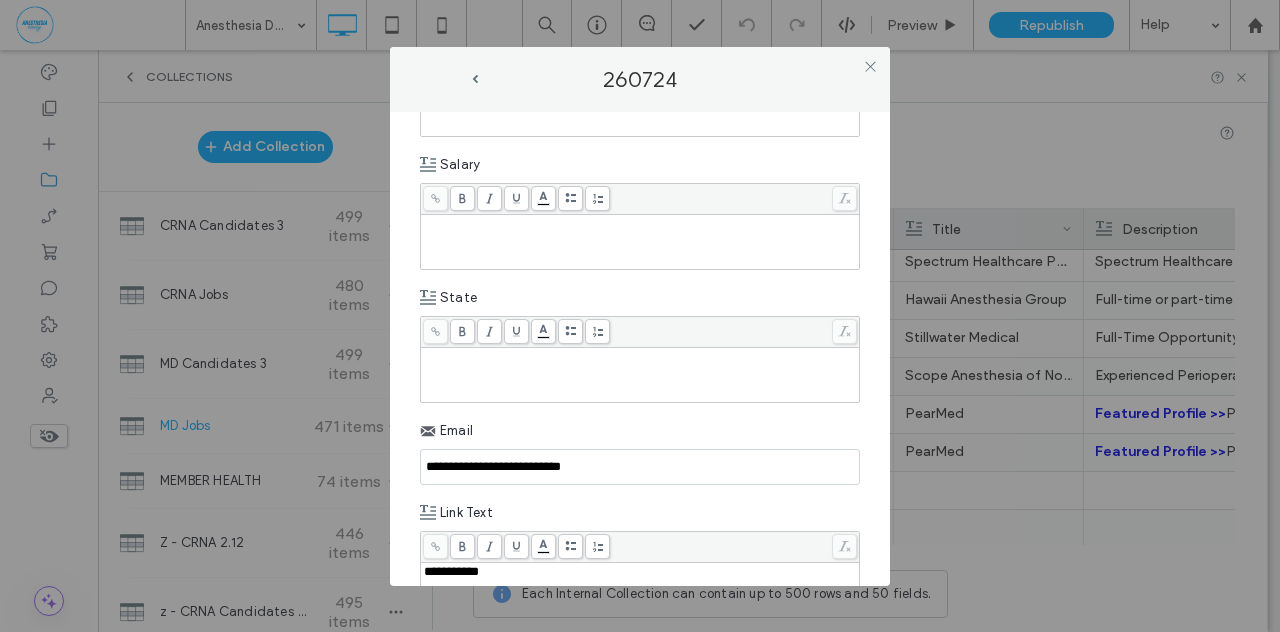 drag, startPoint x: 616, startPoint y: 459, endPoint x: 427, endPoint y: 471, distance: 189.38057 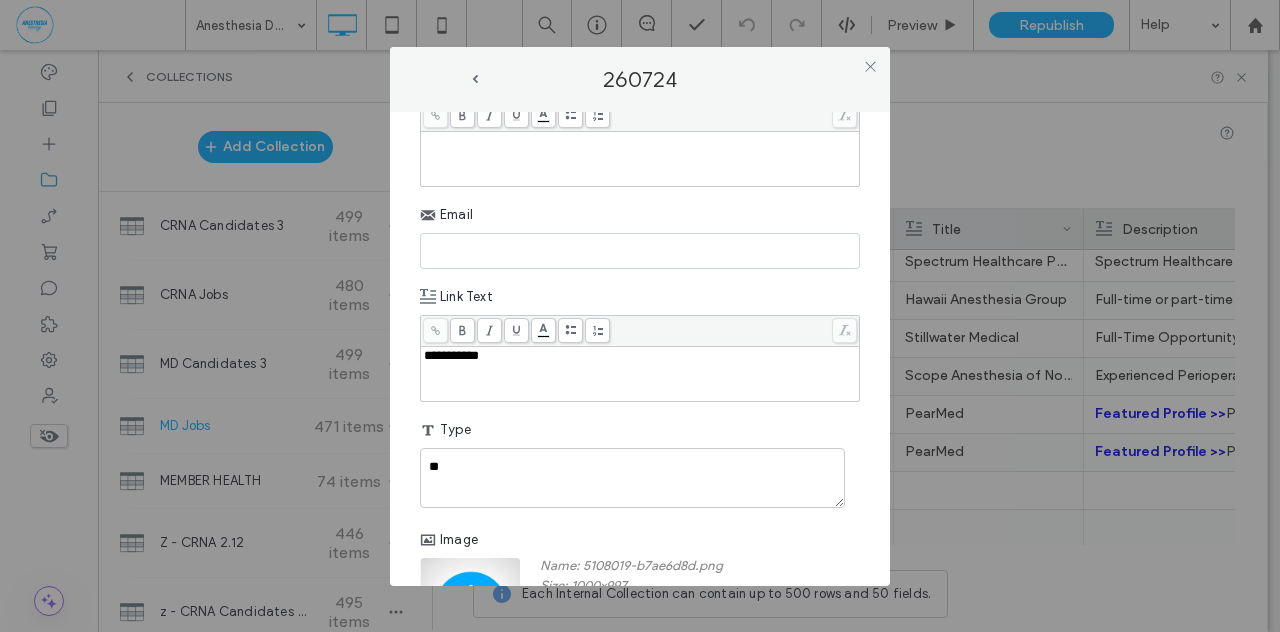 scroll, scrollTop: 1026, scrollLeft: 0, axis: vertical 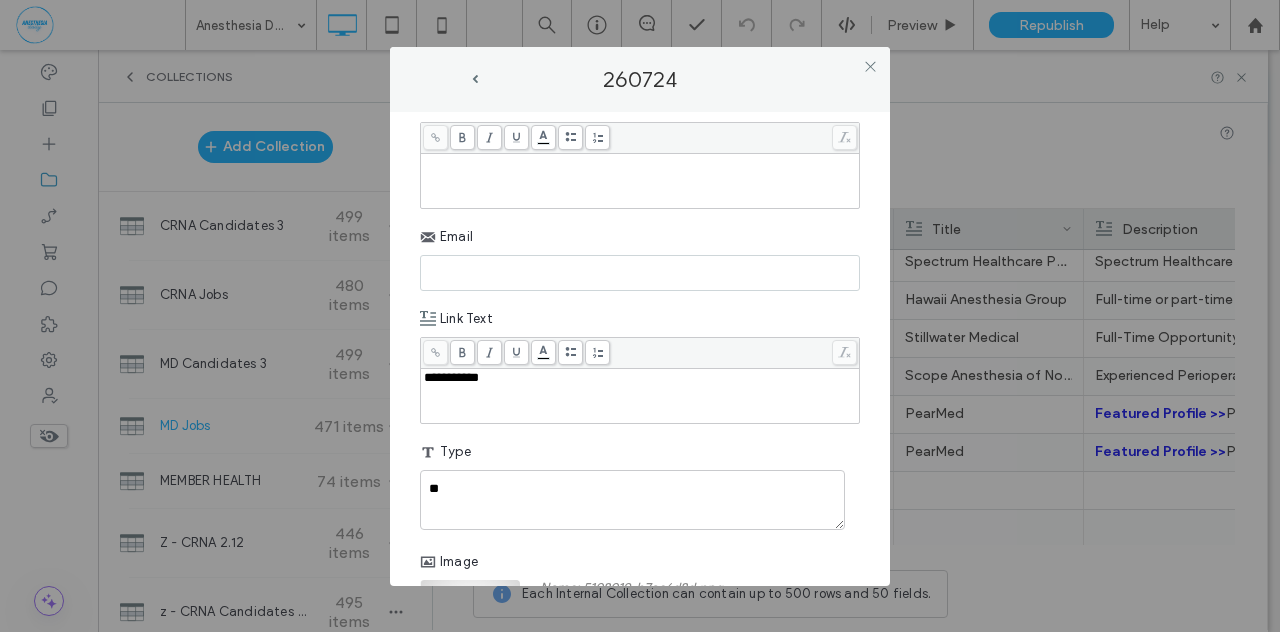 type 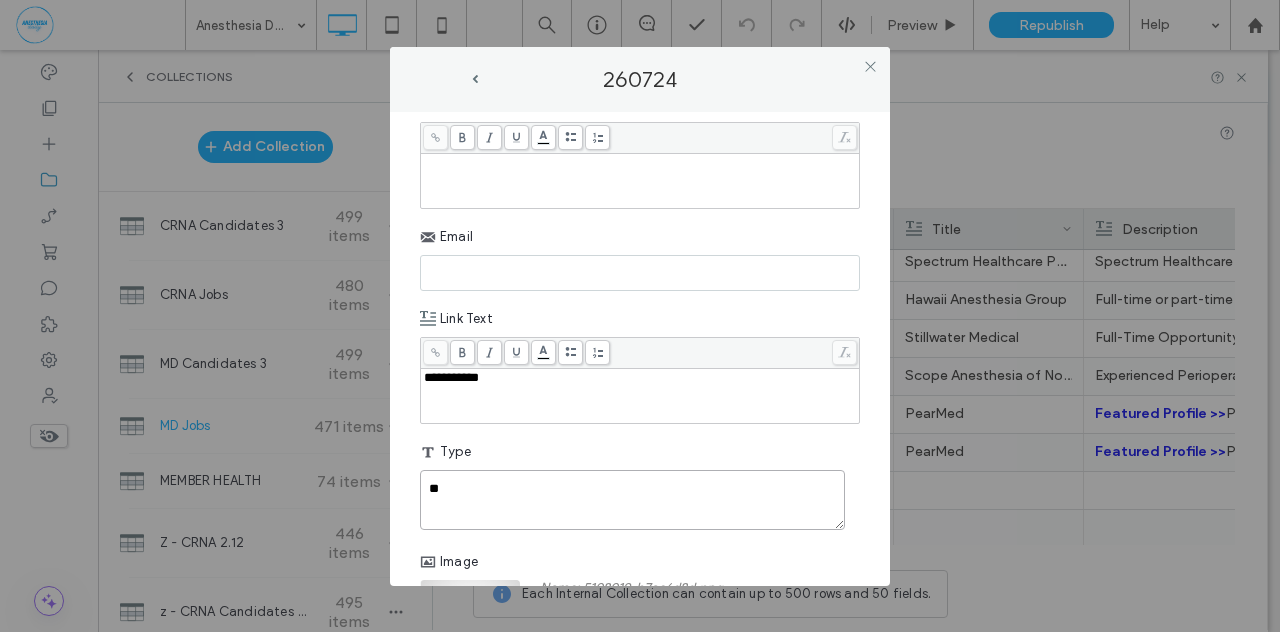 drag, startPoint x: 462, startPoint y: 473, endPoint x: 426, endPoint y: 473, distance: 36 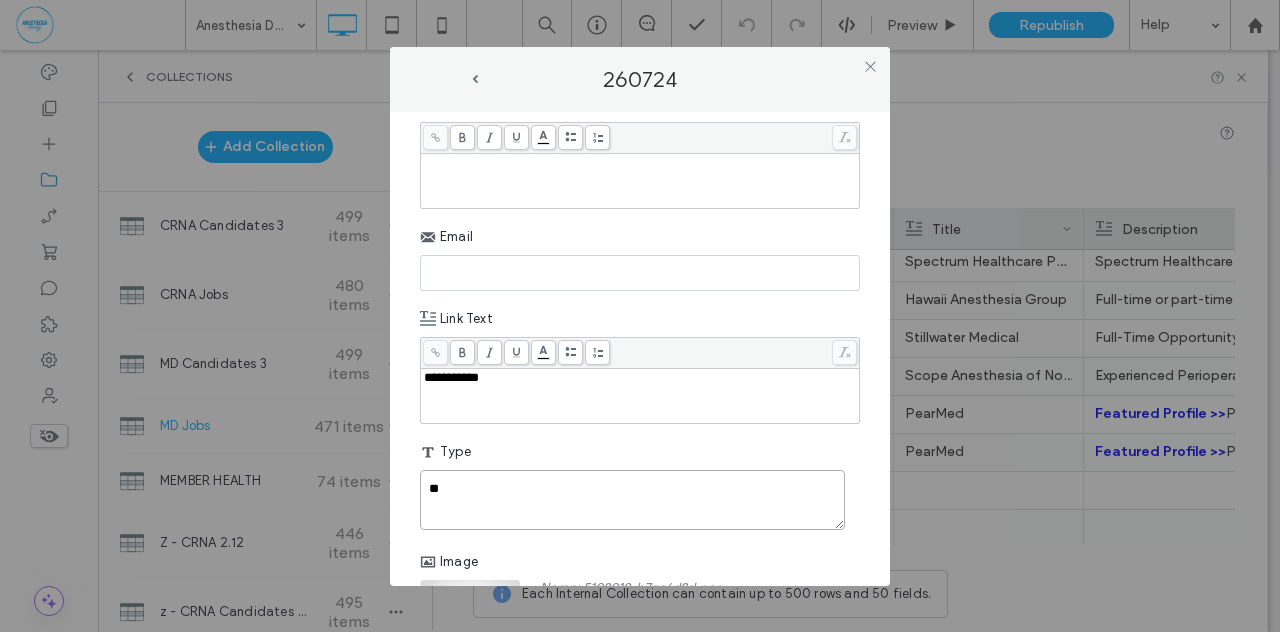 click on "**" at bounding box center [632, 500] 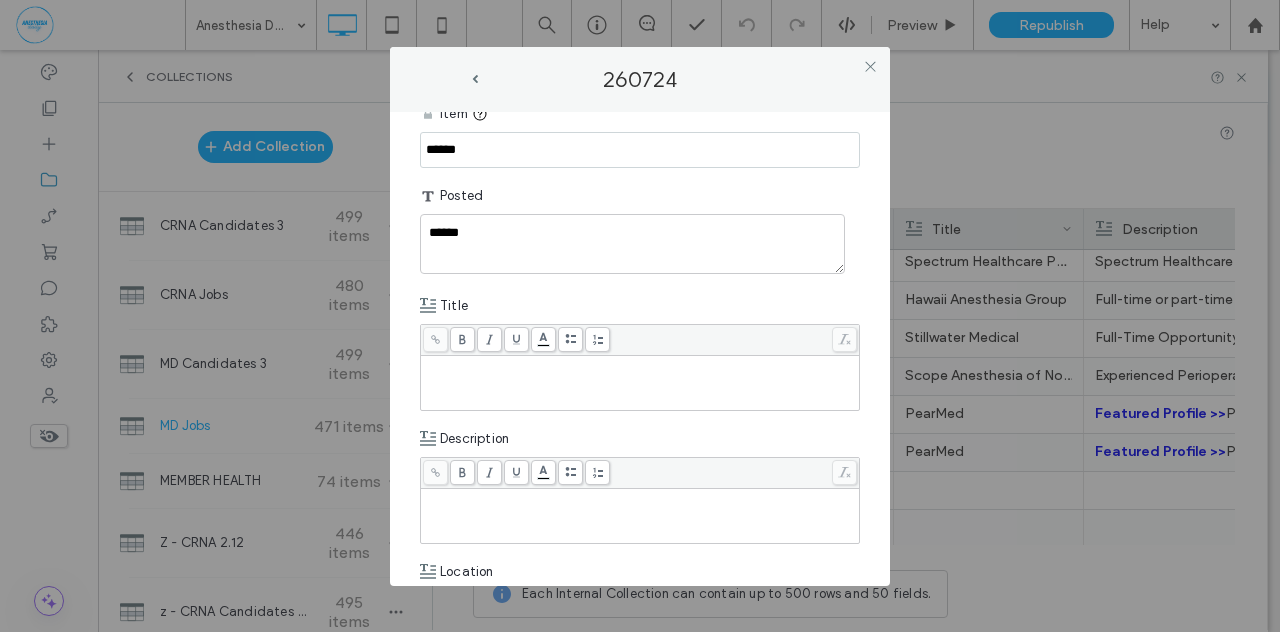 scroll, scrollTop: 0, scrollLeft: 0, axis: both 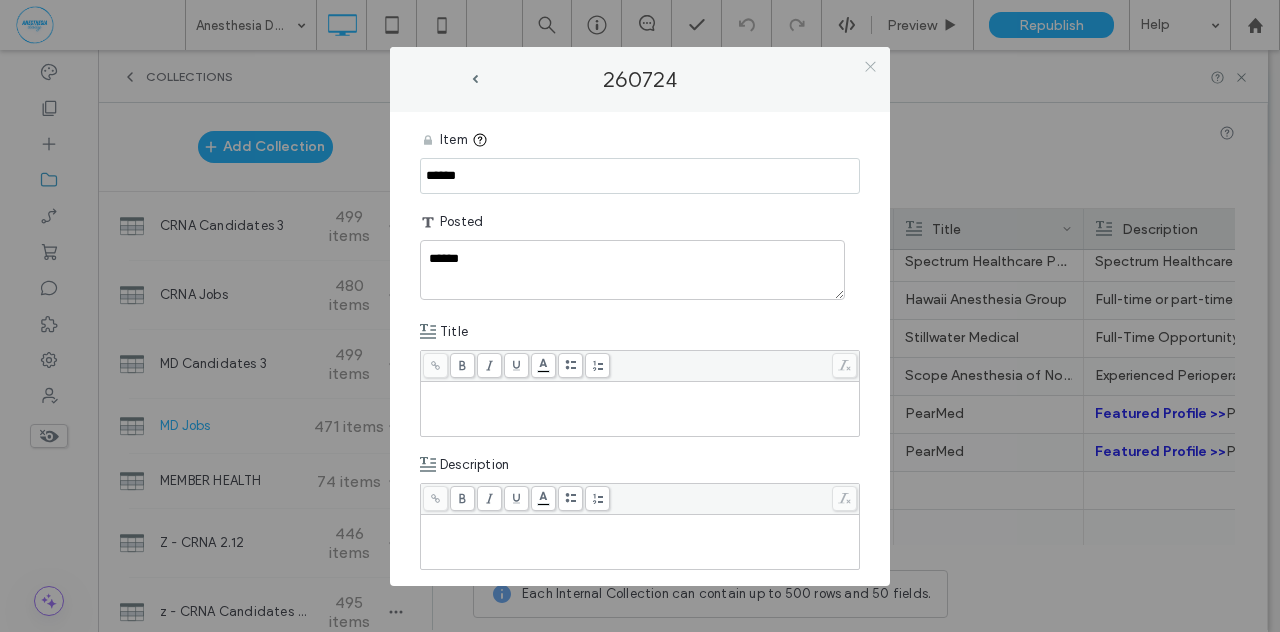 type 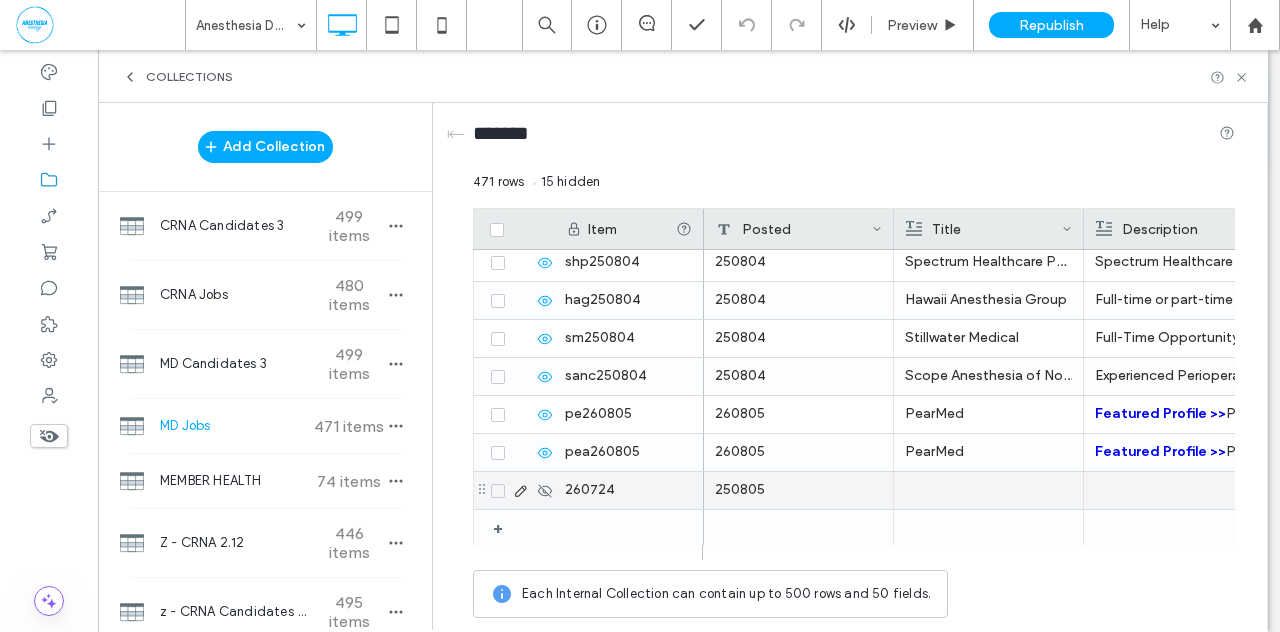 click 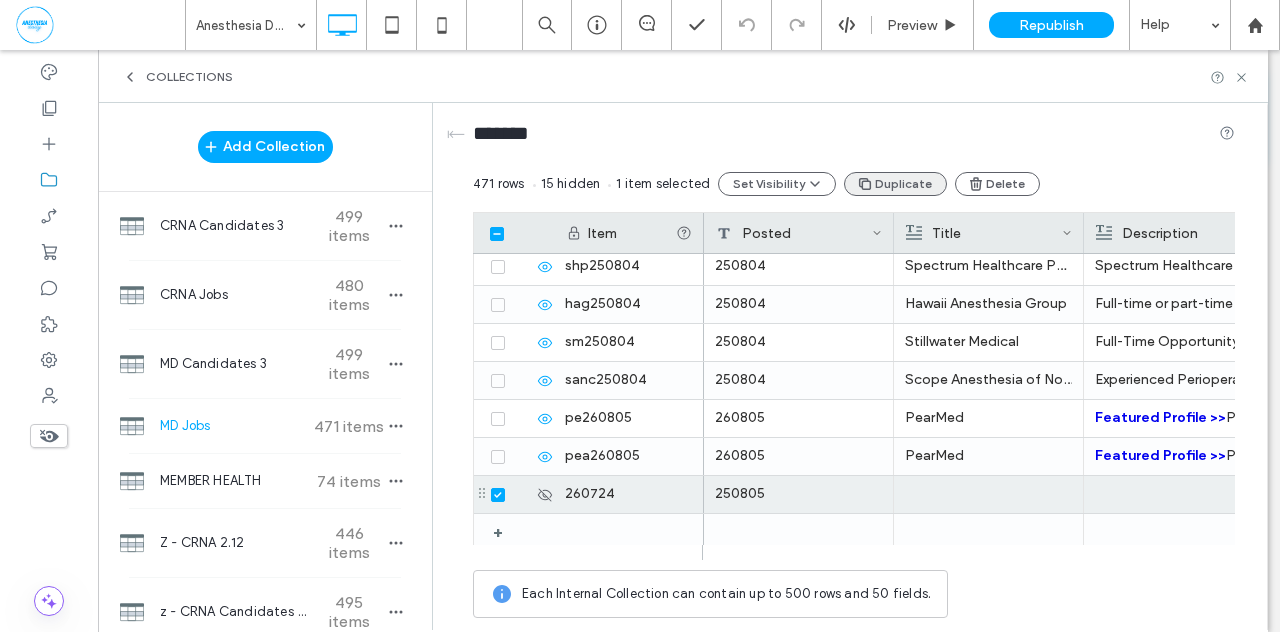 click on "Duplicate" at bounding box center [895, 184] 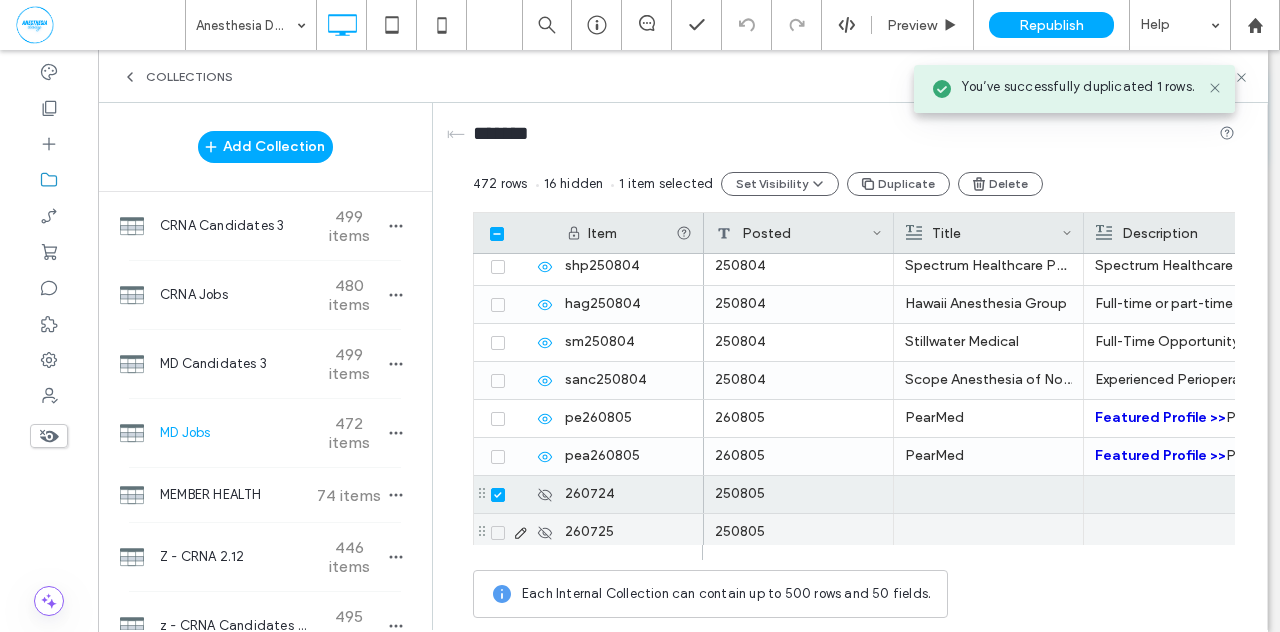 click 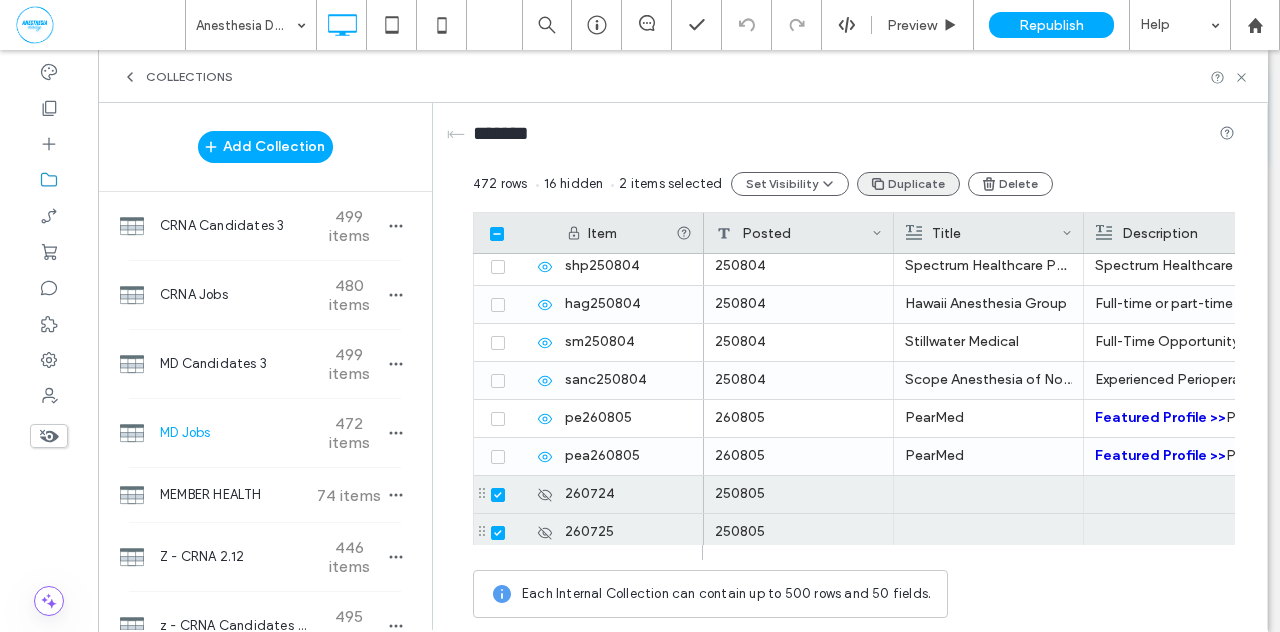 click on "Duplicate" at bounding box center [908, 184] 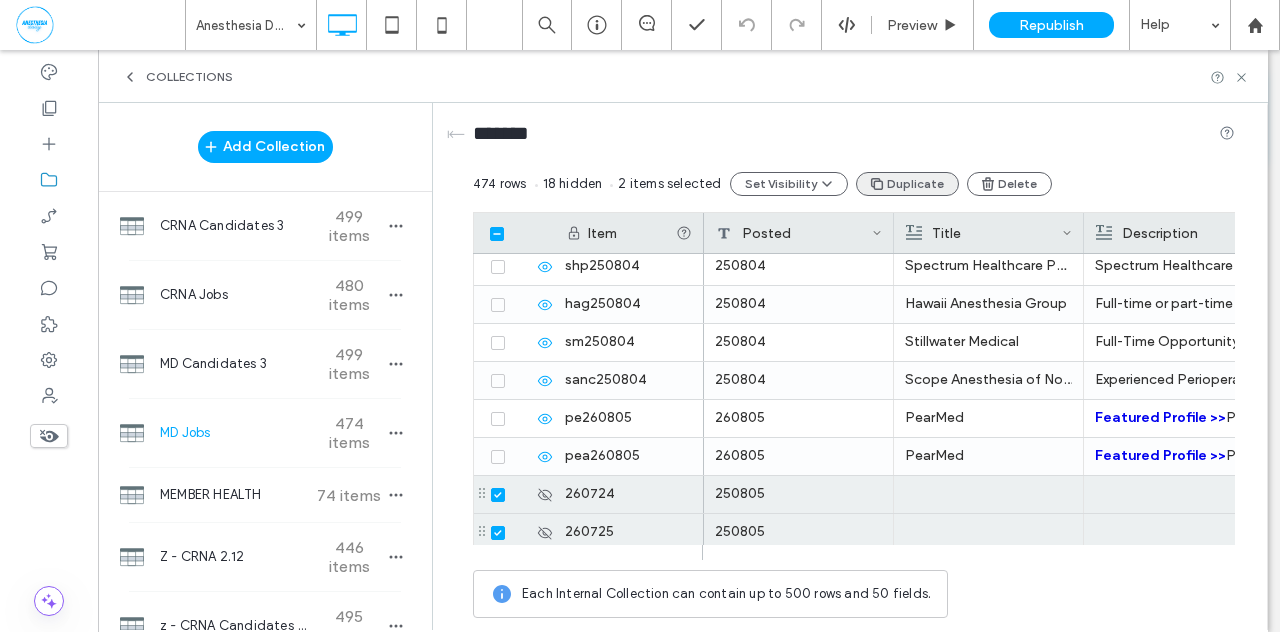click on "Duplicate" at bounding box center (907, 184) 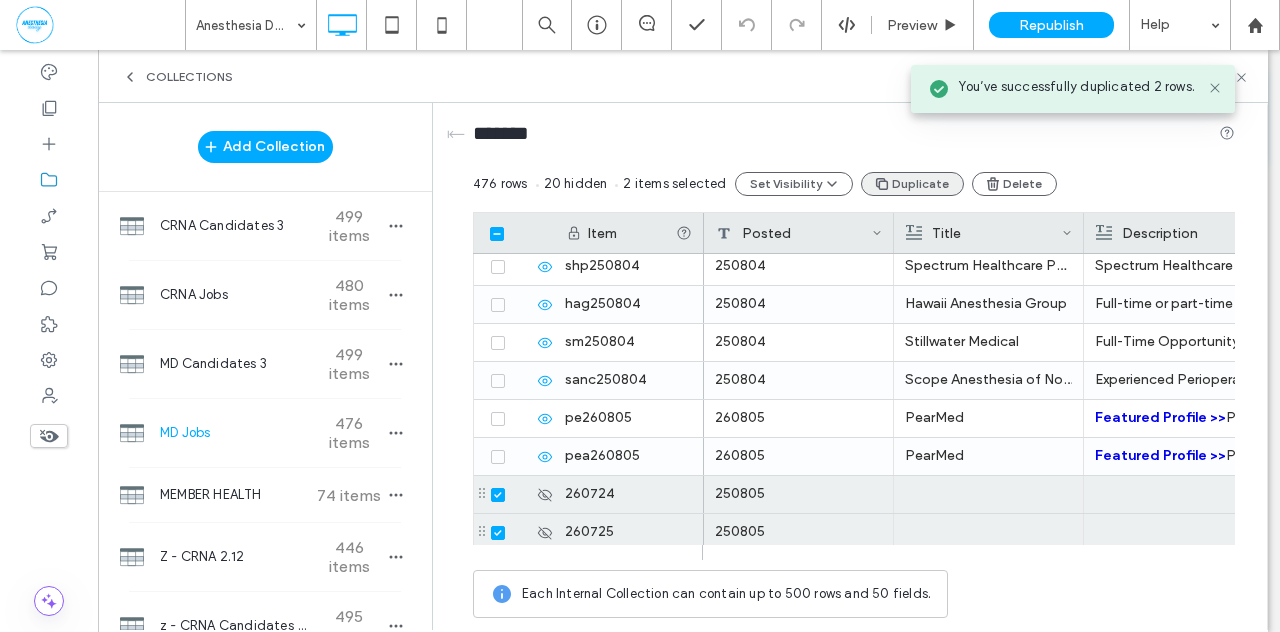 click on "Duplicate" at bounding box center [912, 184] 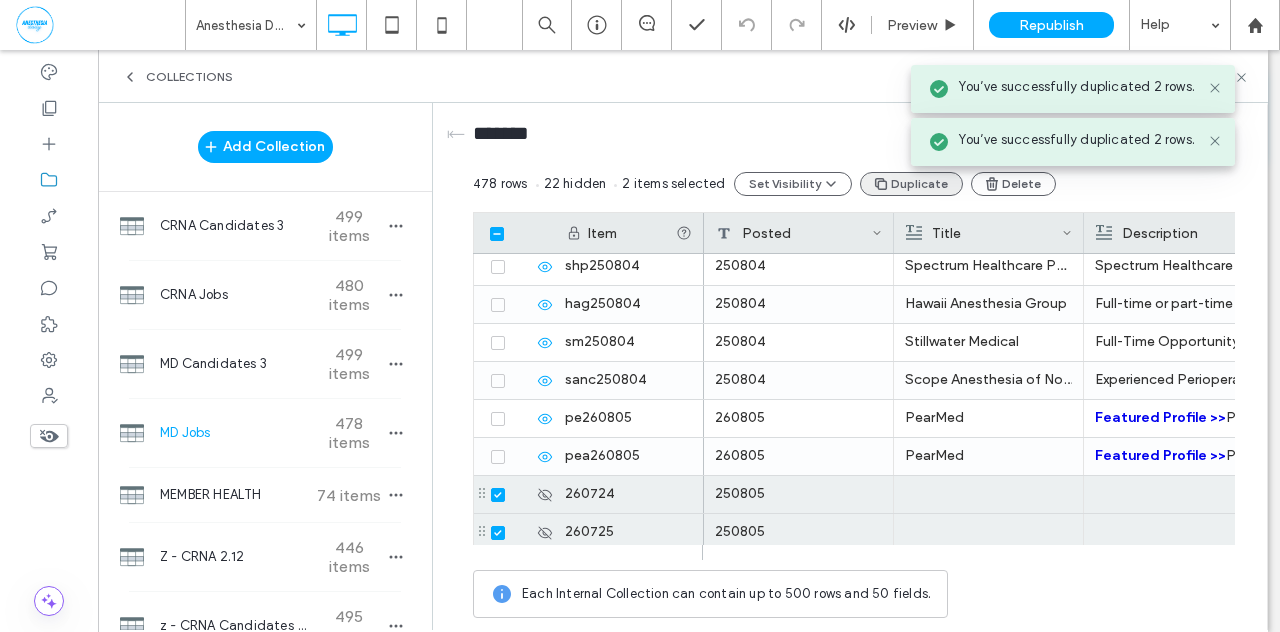 click on "Duplicate" at bounding box center [911, 184] 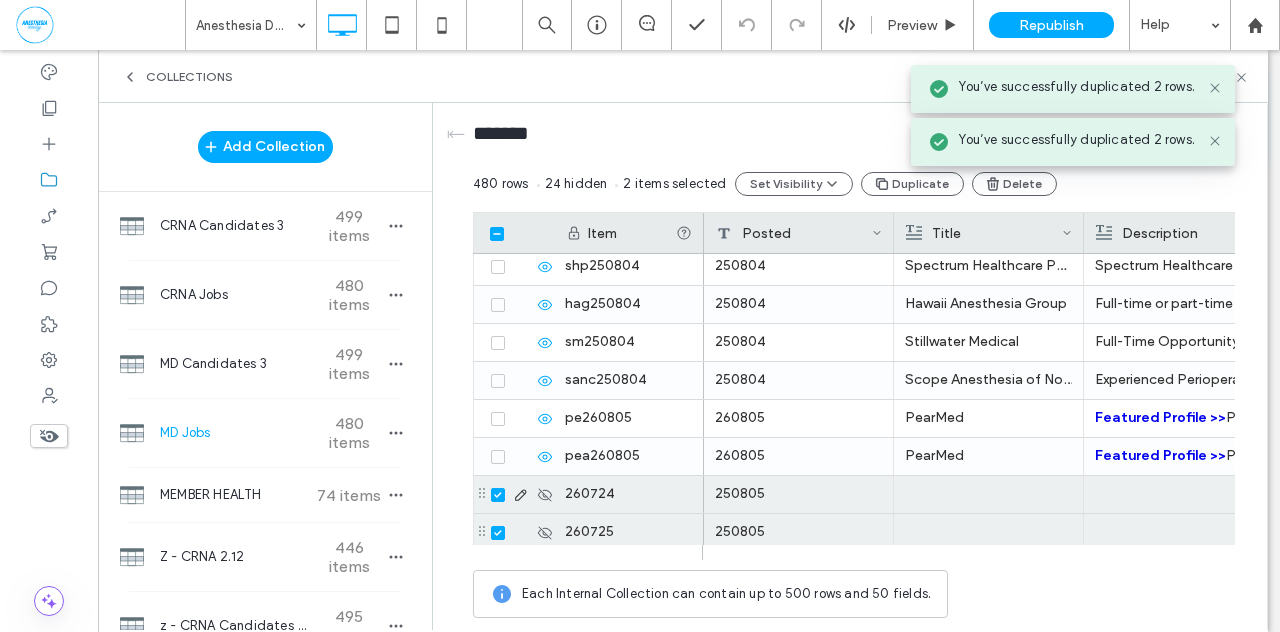 click 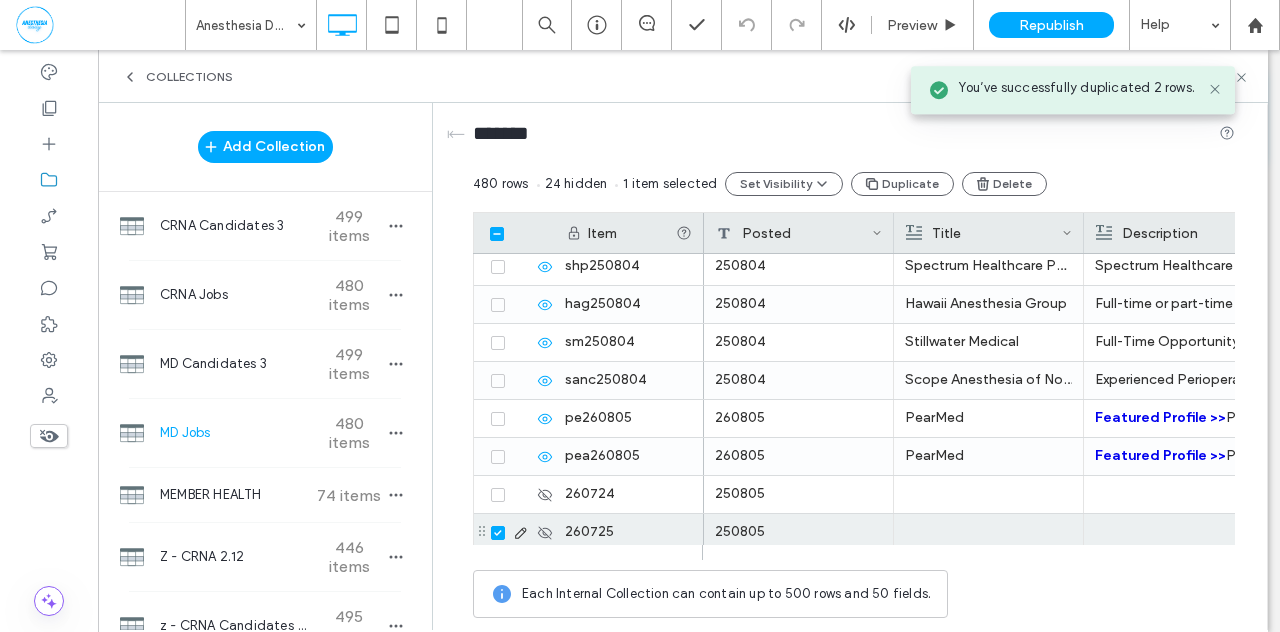 click at bounding box center (498, 533) 